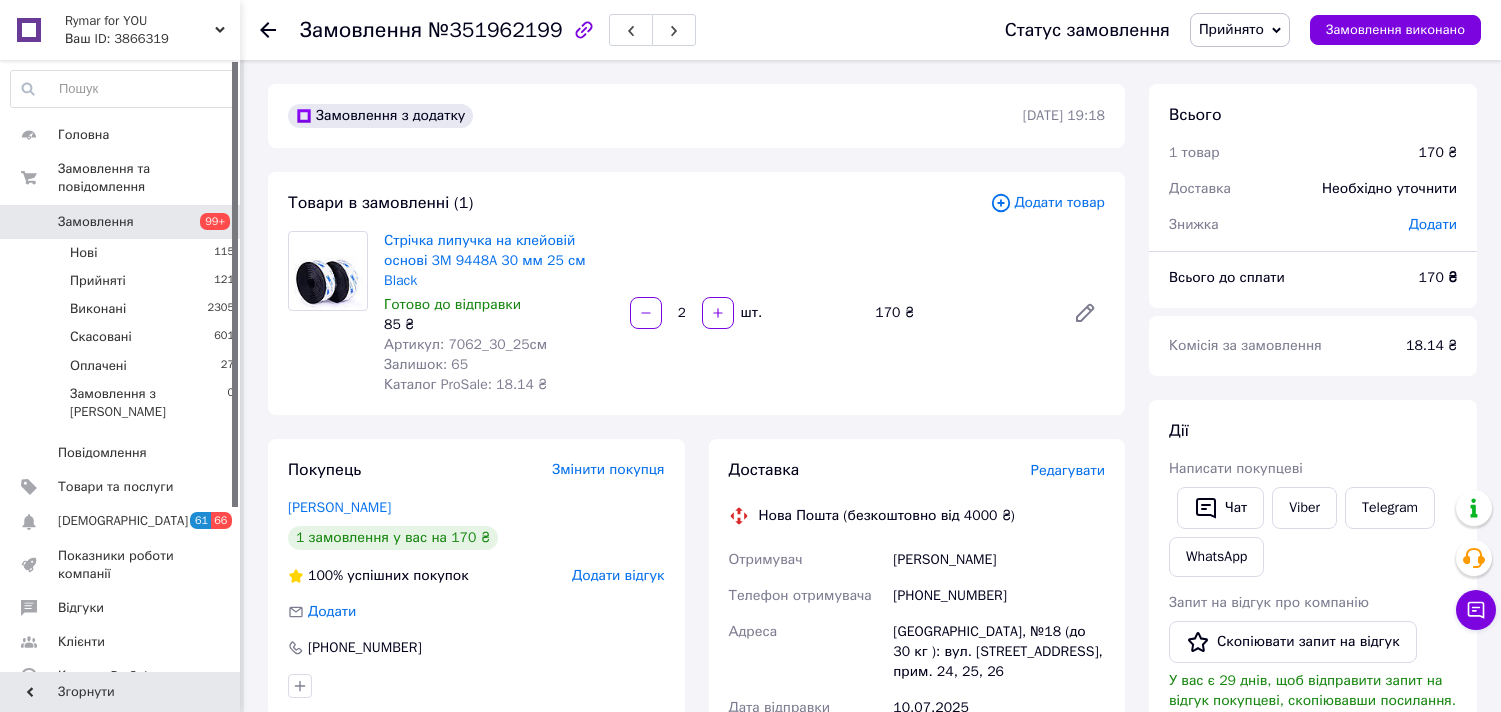 scroll, scrollTop: 0, scrollLeft: 0, axis: both 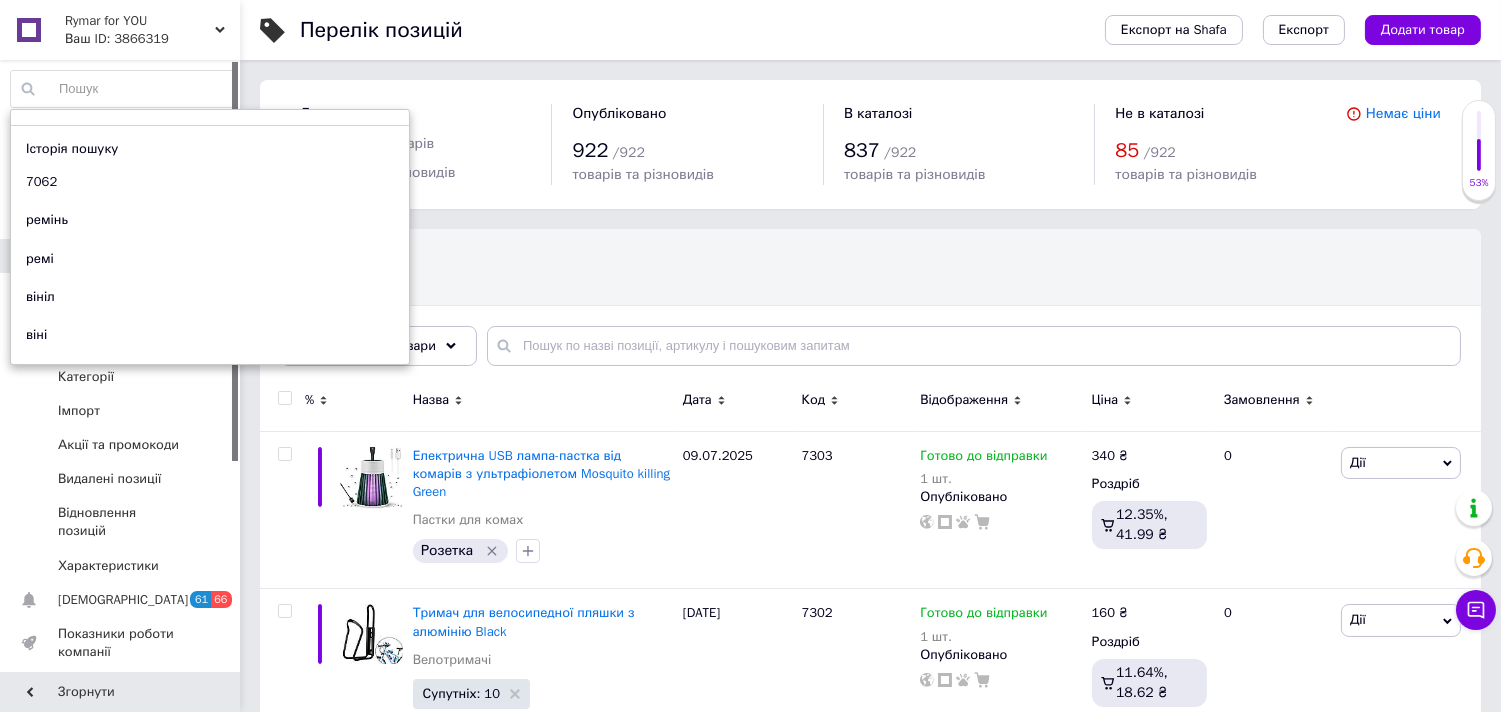click at bounding box center (123, 89) 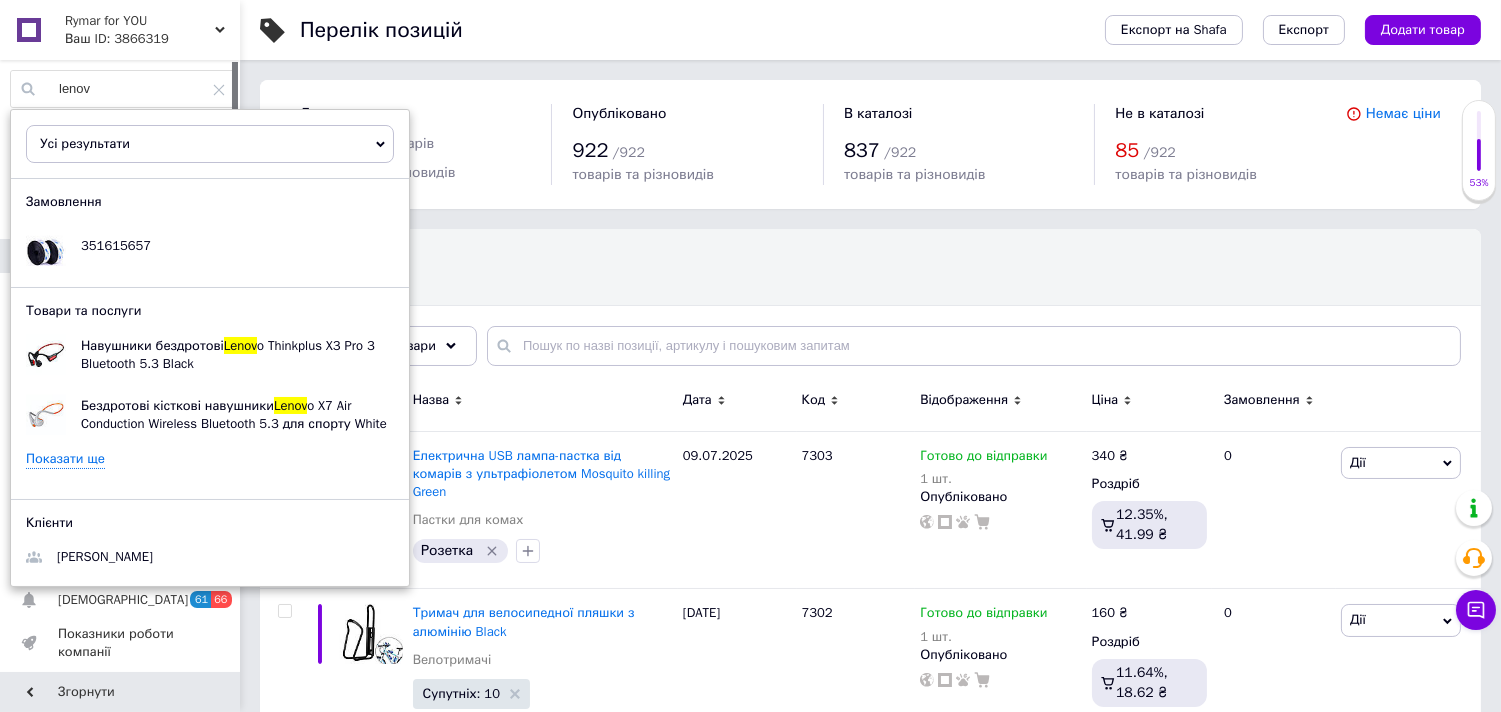 type on "lenov" 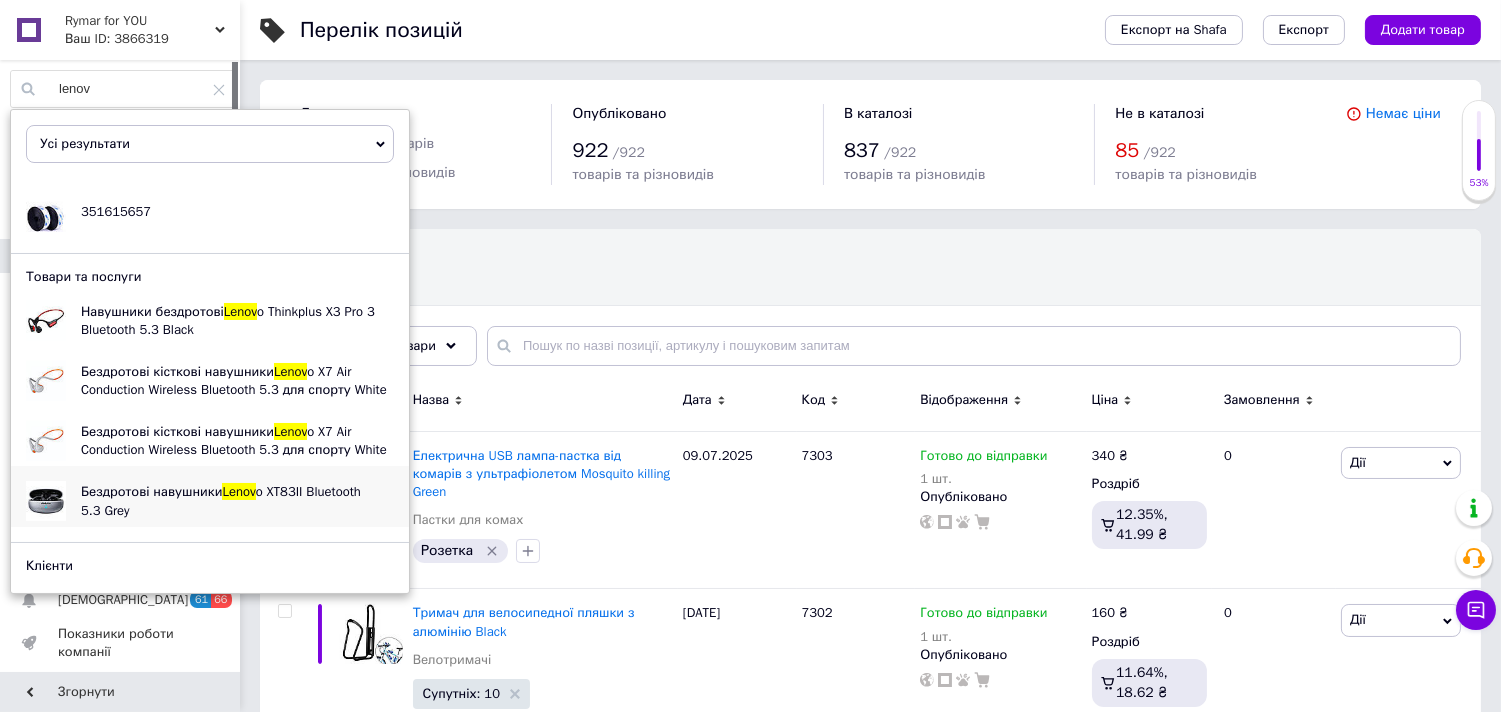 scroll, scrollTop: 61, scrollLeft: 0, axis: vertical 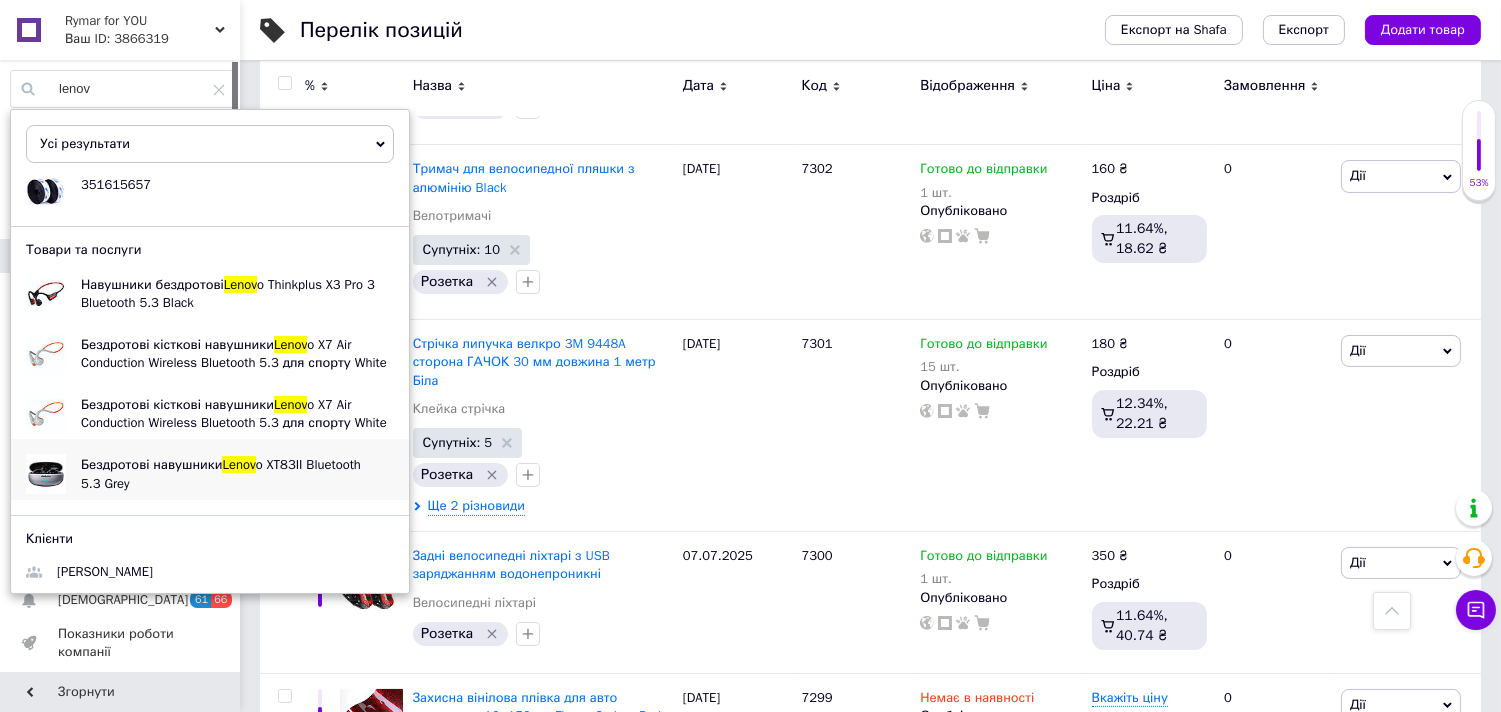 click on "Бездротові навушники" at bounding box center [151, 464] 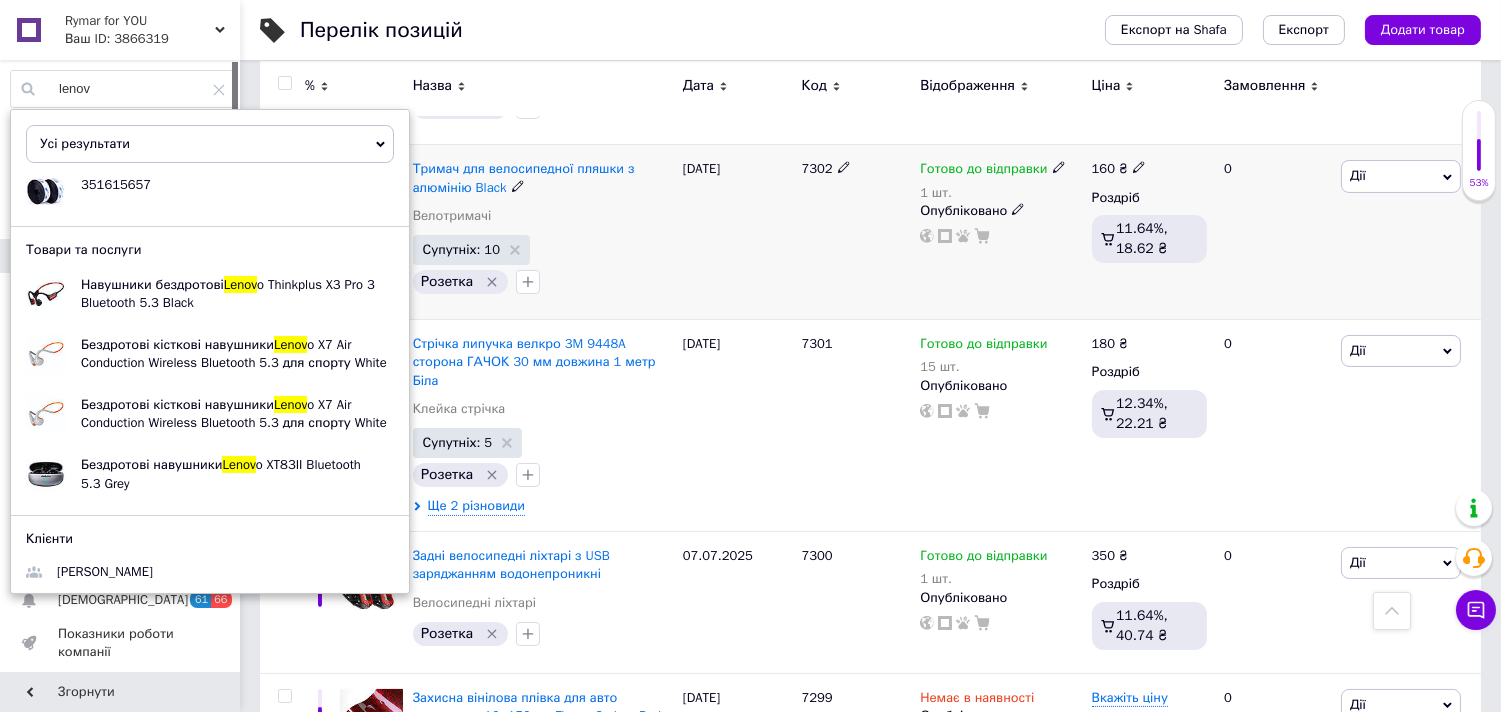click on "[DATE]" at bounding box center (737, 232) 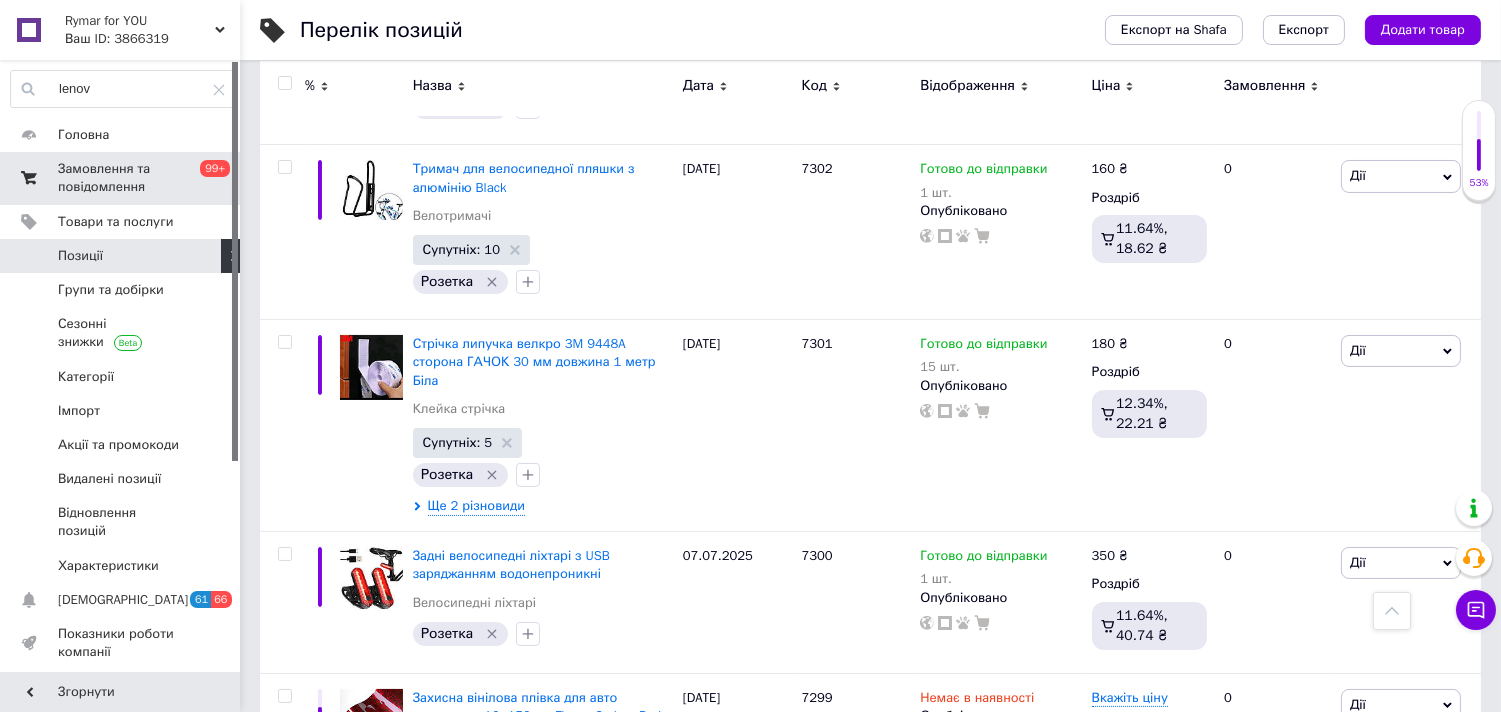 click on "Замовлення та повідомлення" at bounding box center [121, 178] 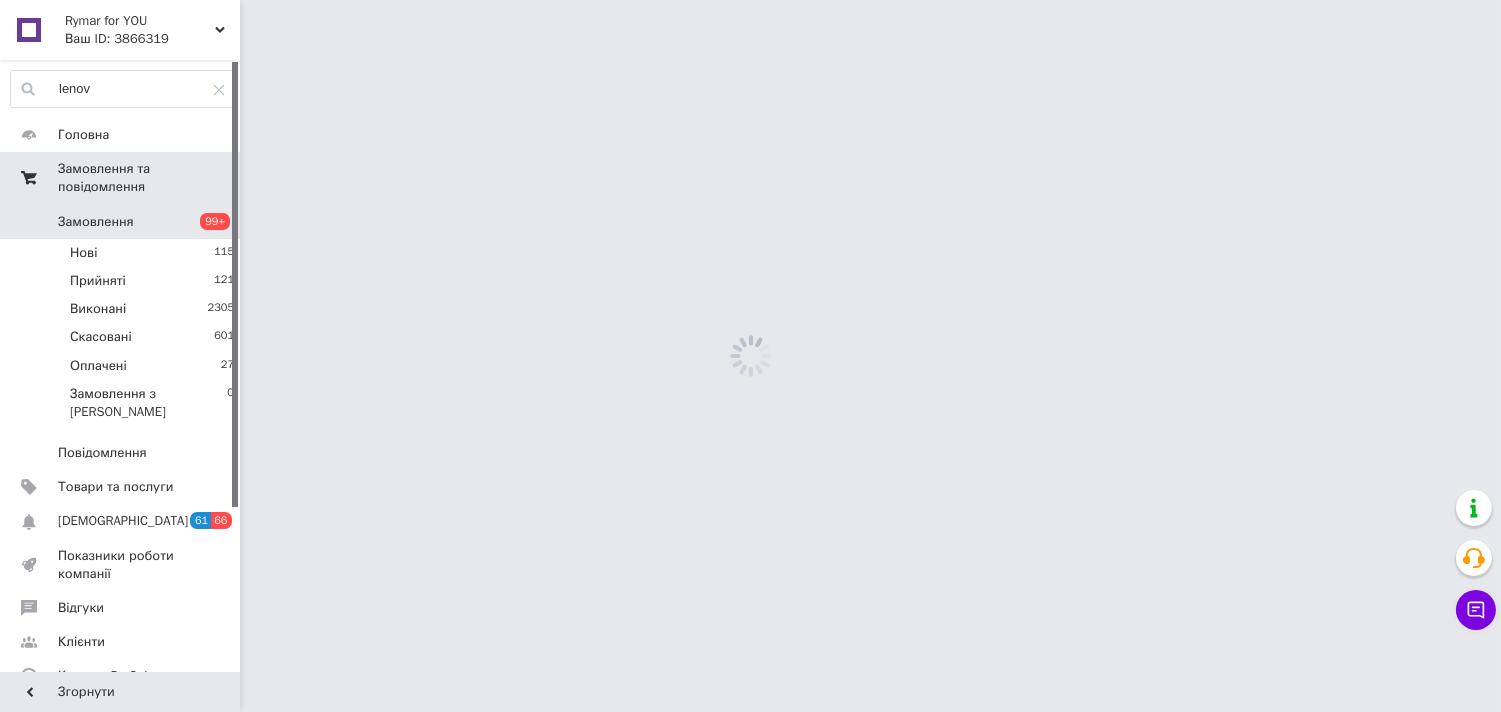 scroll, scrollTop: 0, scrollLeft: 0, axis: both 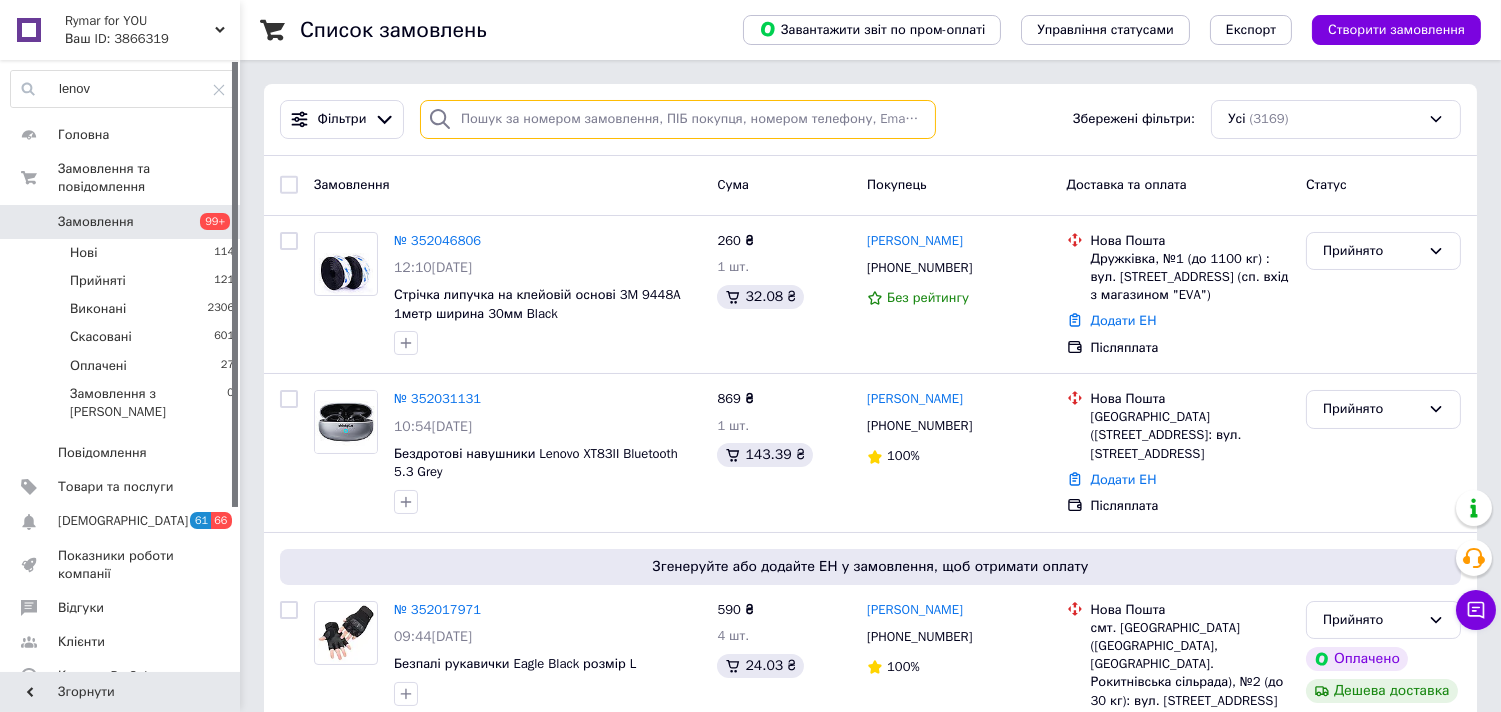 click at bounding box center (678, 119) 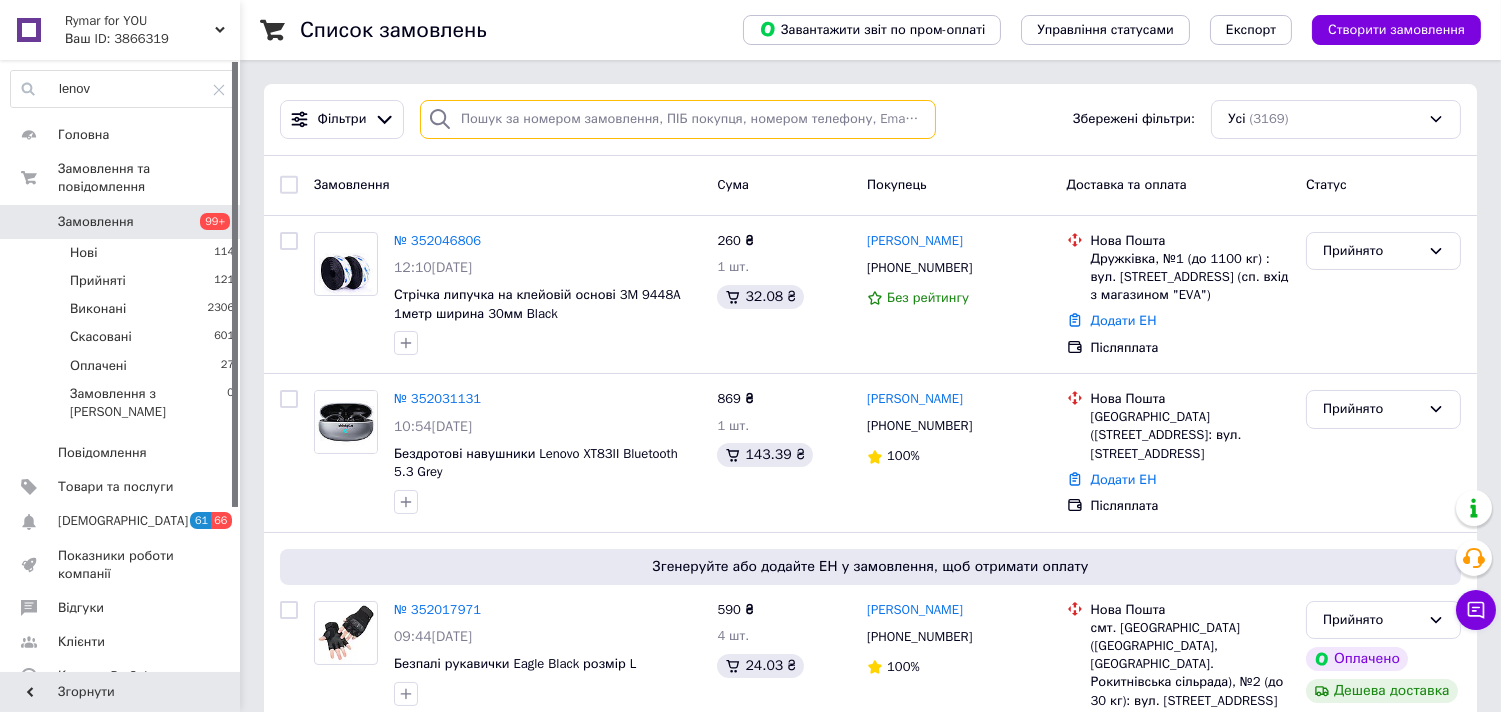 click at bounding box center (678, 119) 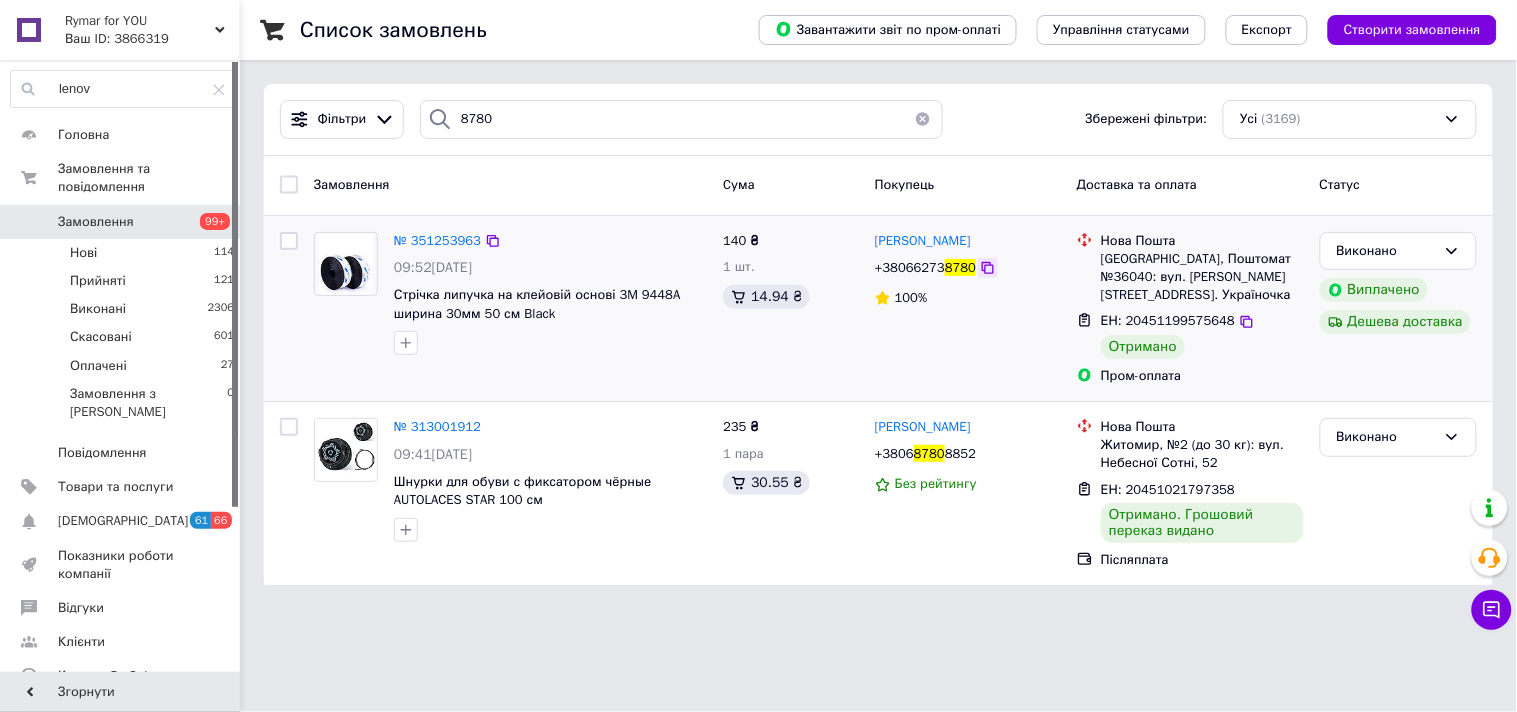 click 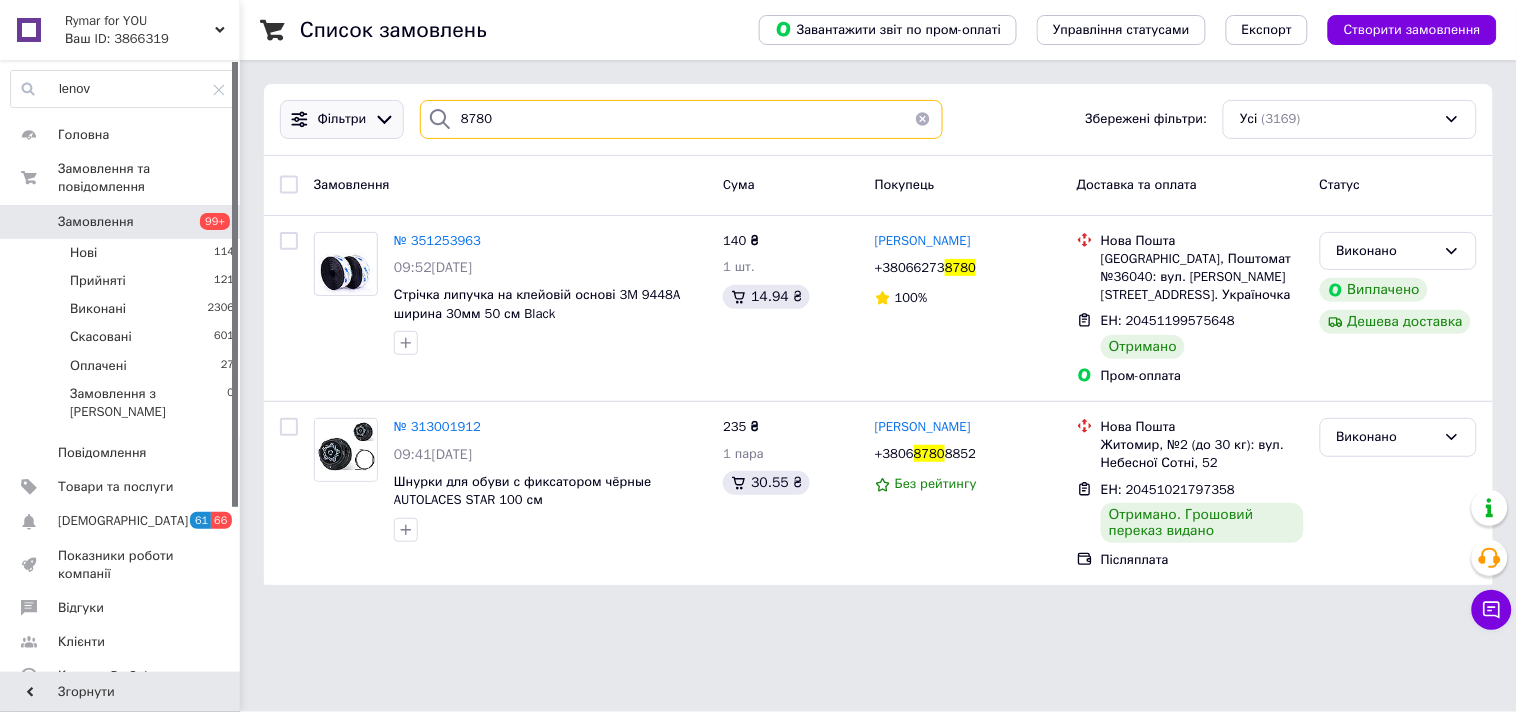 drag, startPoint x: 510, startPoint y: 115, endPoint x: 378, endPoint y: 128, distance: 132.63861 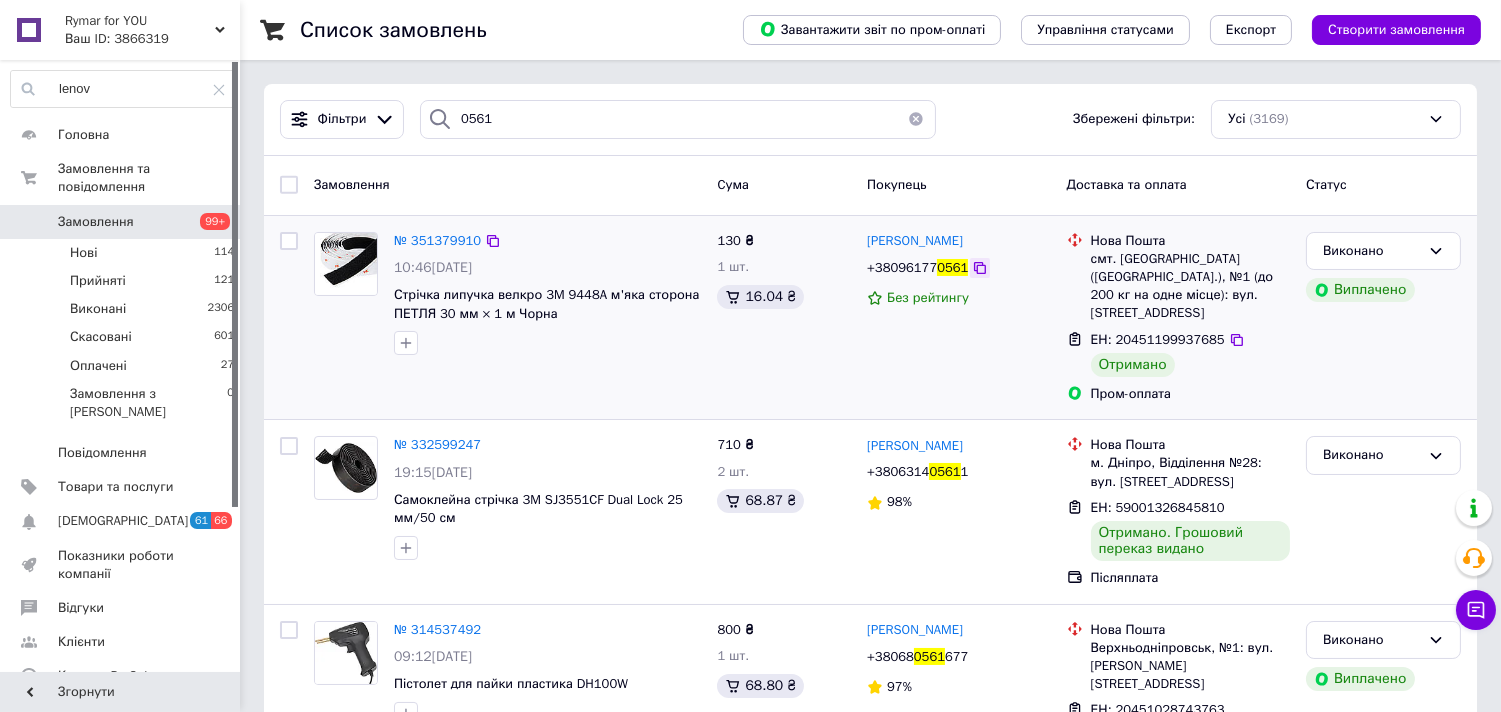 click 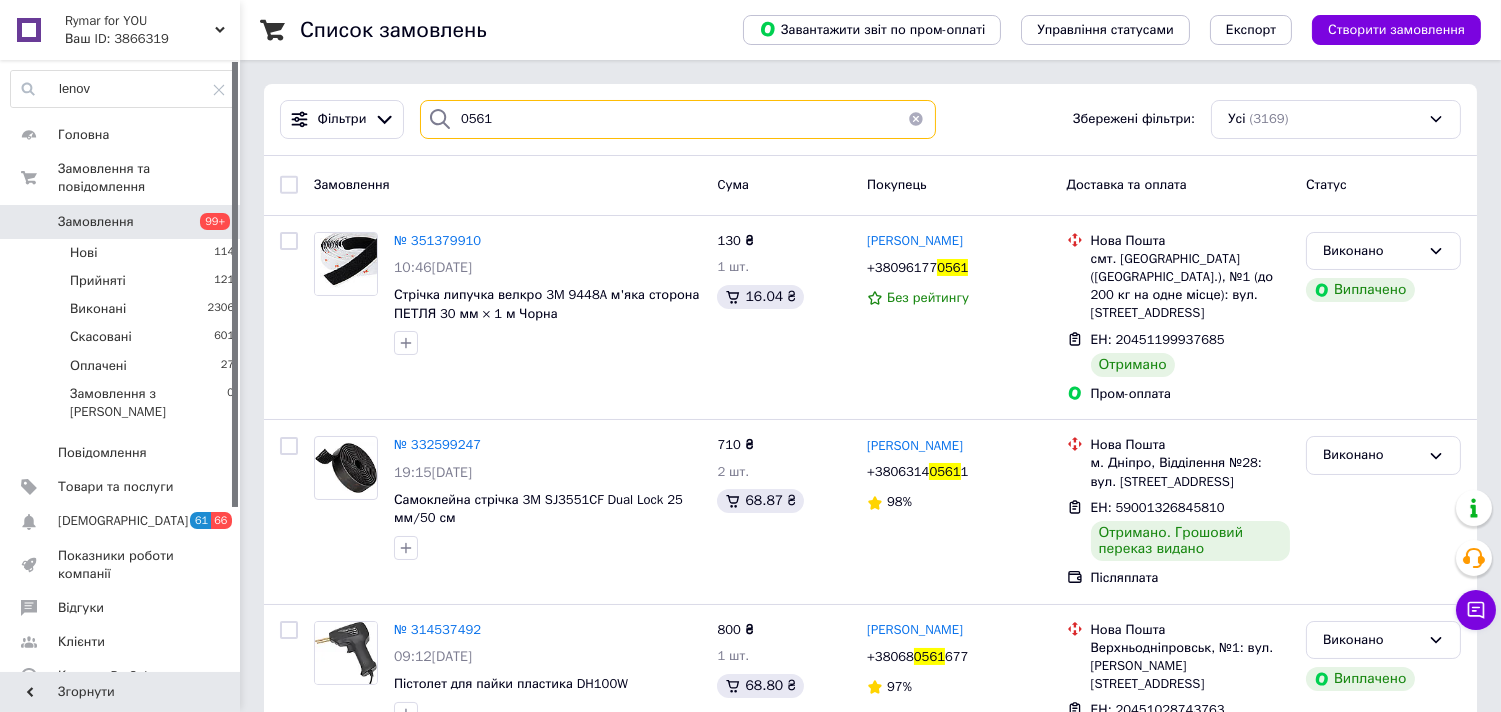 drag, startPoint x: 446, startPoint y: 110, endPoint x: 425, endPoint y: 110, distance: 21 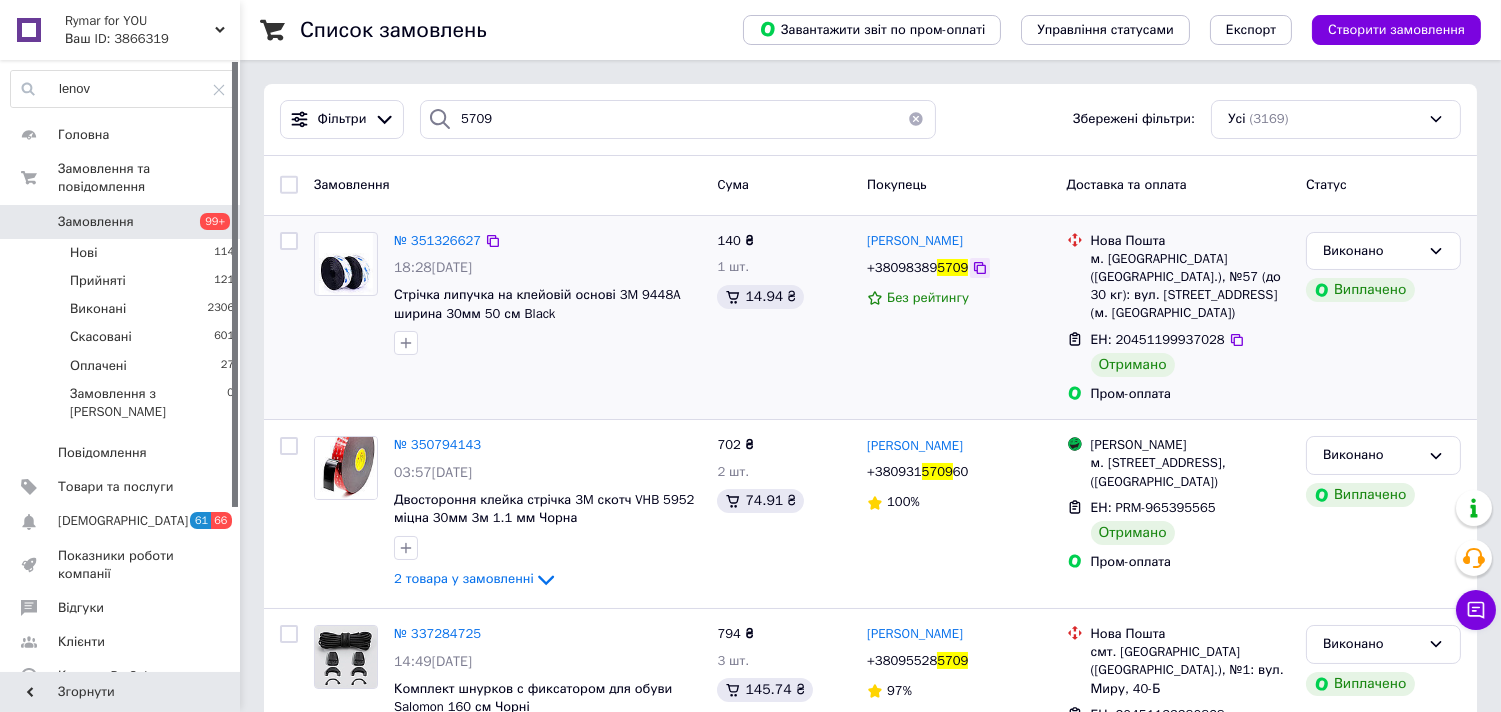 click 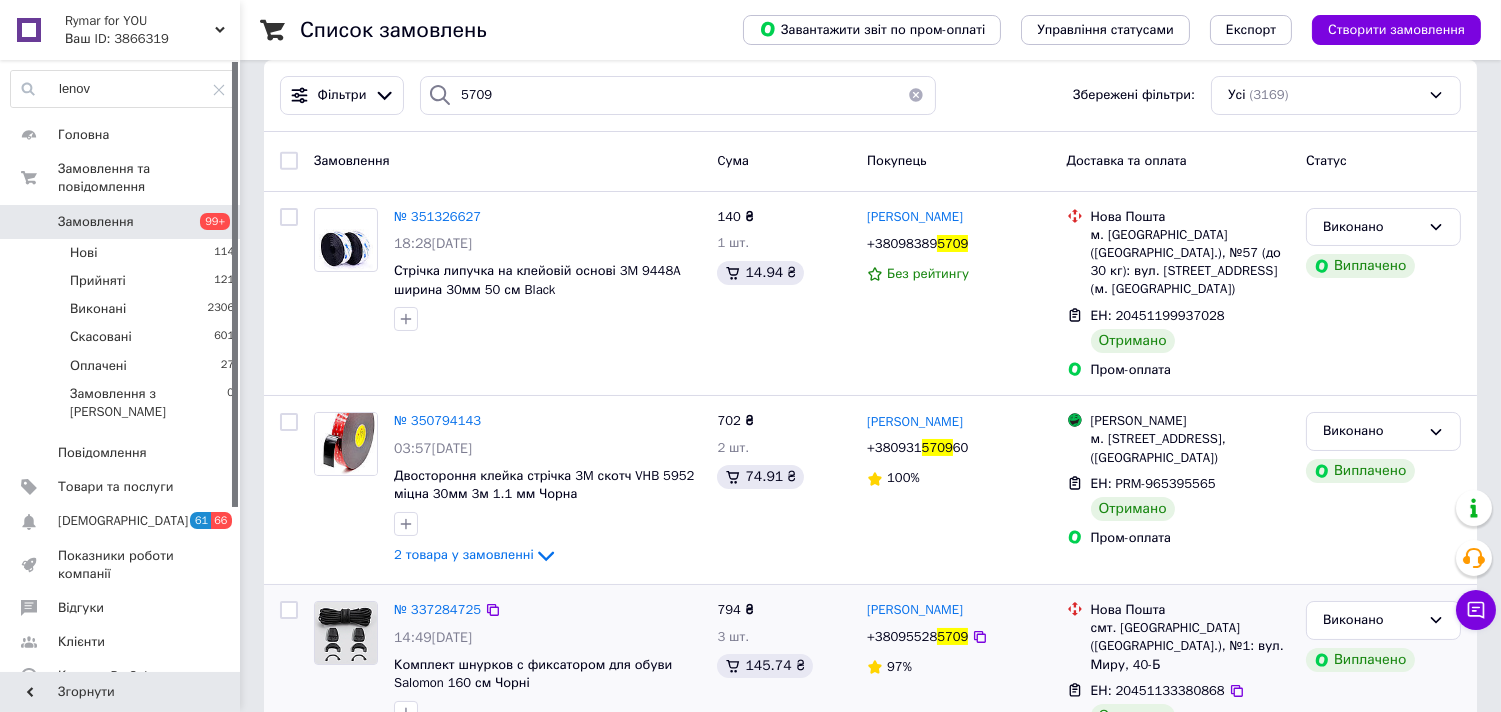 scroll, scrollTop: 0, scrollLeft: 0, axis: both 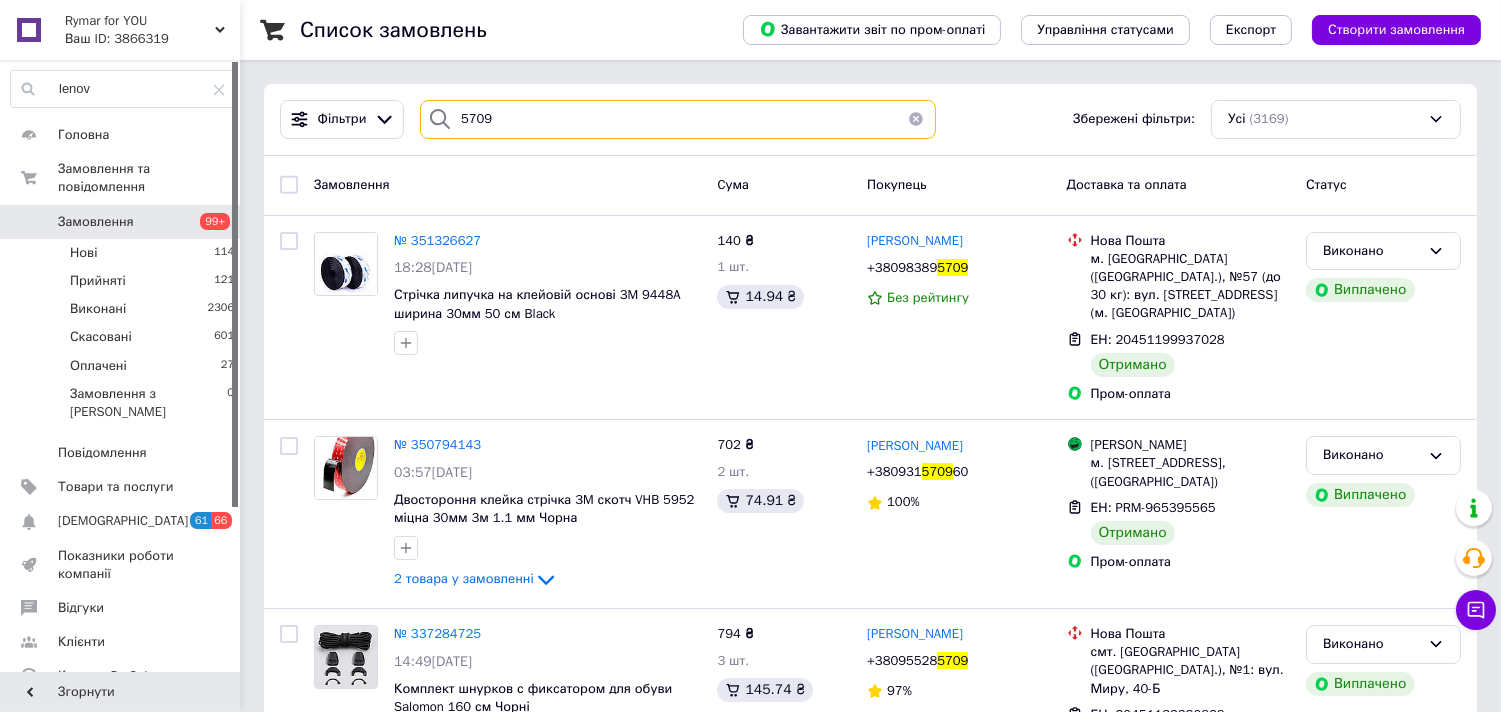 drag, startPoint x: 554, startPoint y: 132, endPoint x: 406, endPoint y: 128, distance: 148.05405 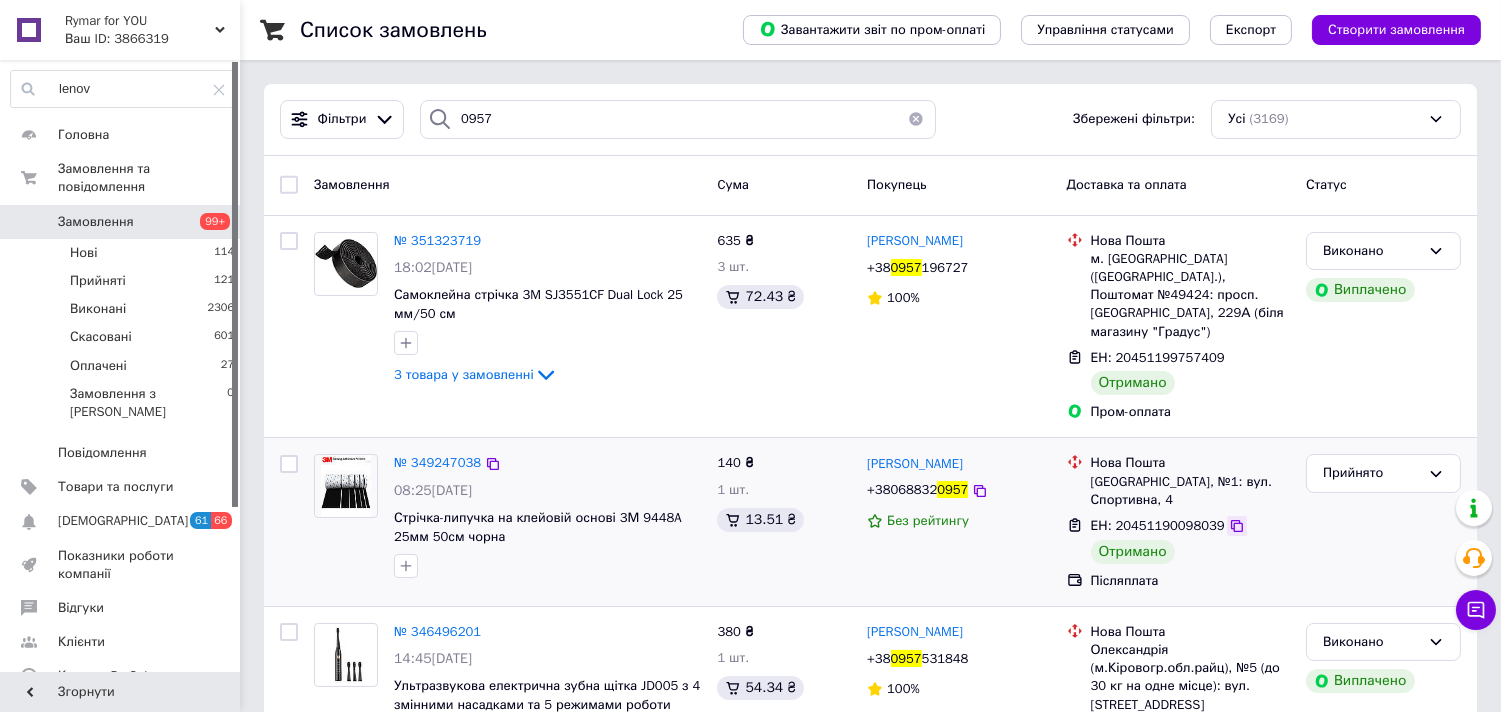 click 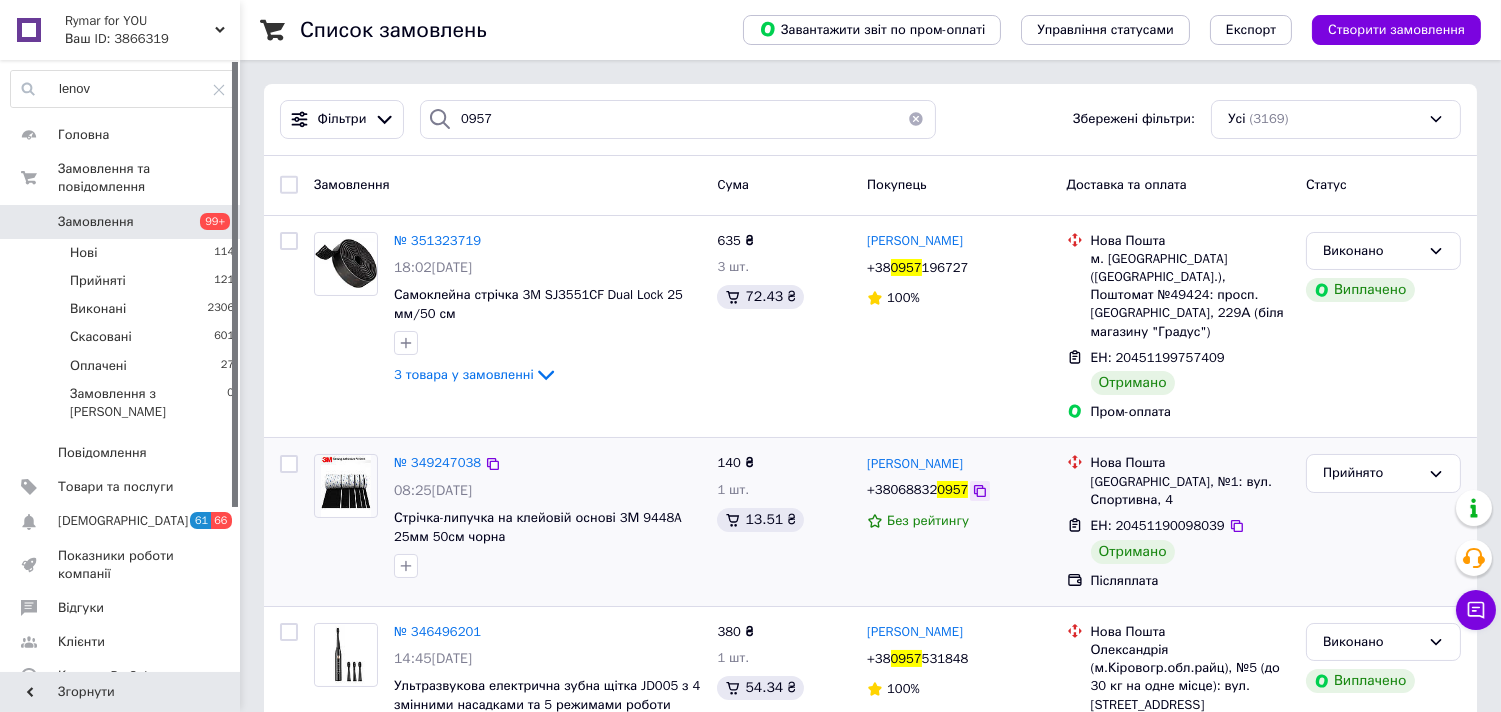 click 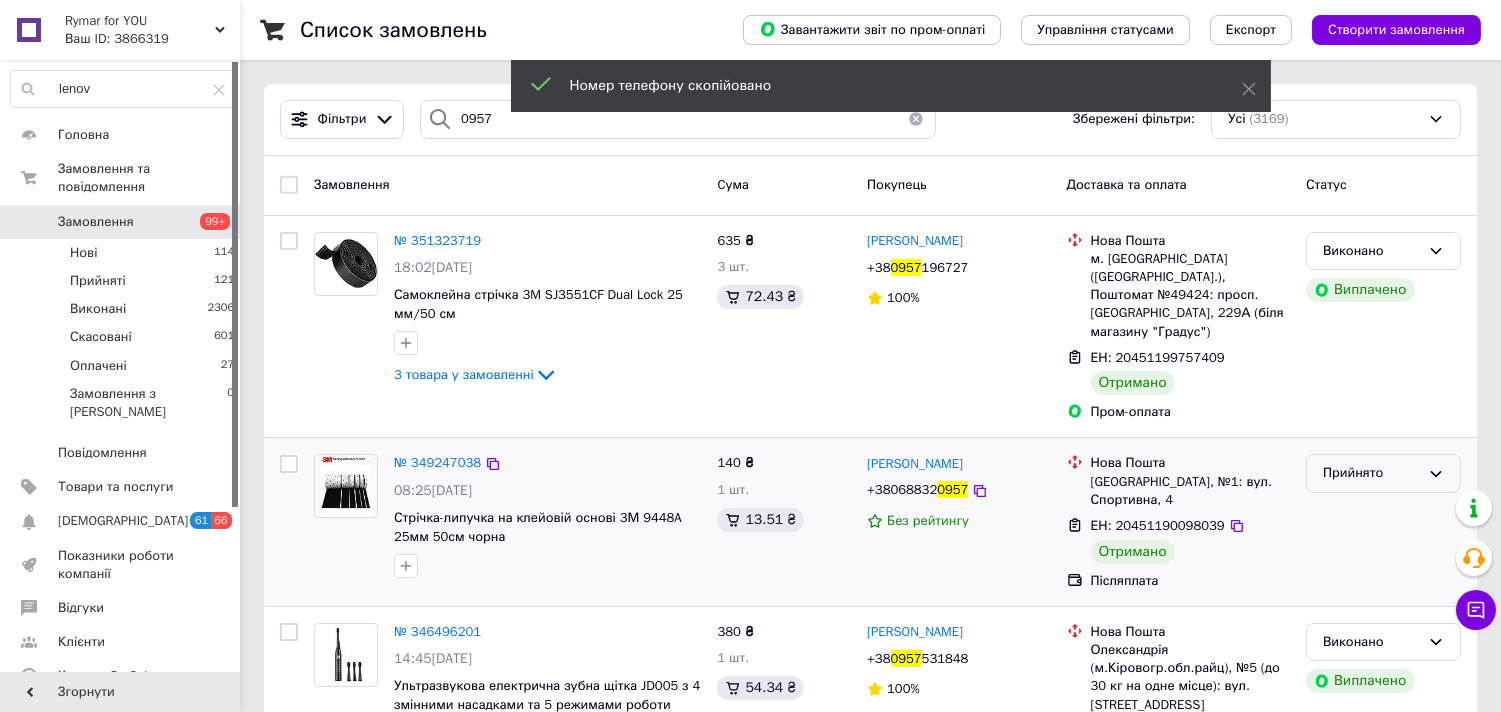 click on "Прийнято" at bounding box center (1371, 473) 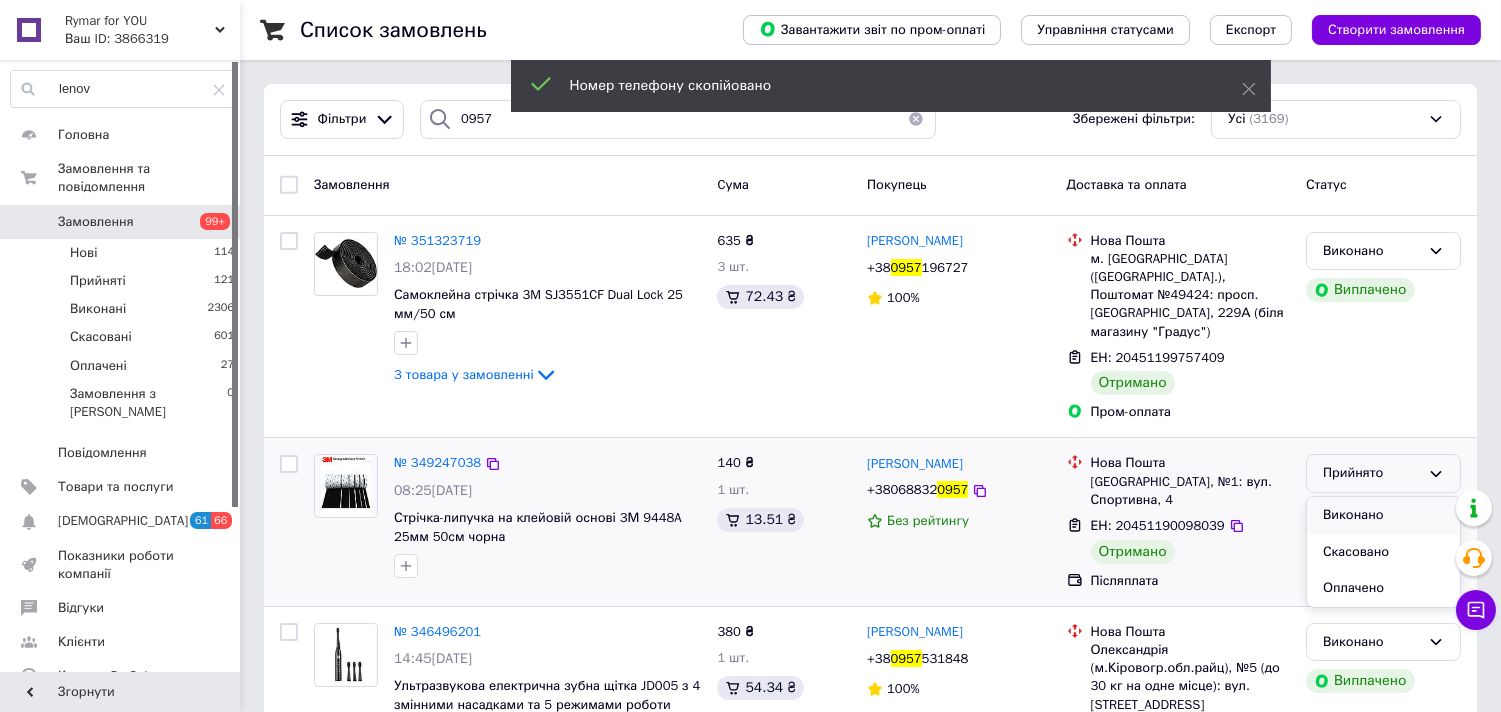 click on "Виконано" at bounding box center (1383, 515) 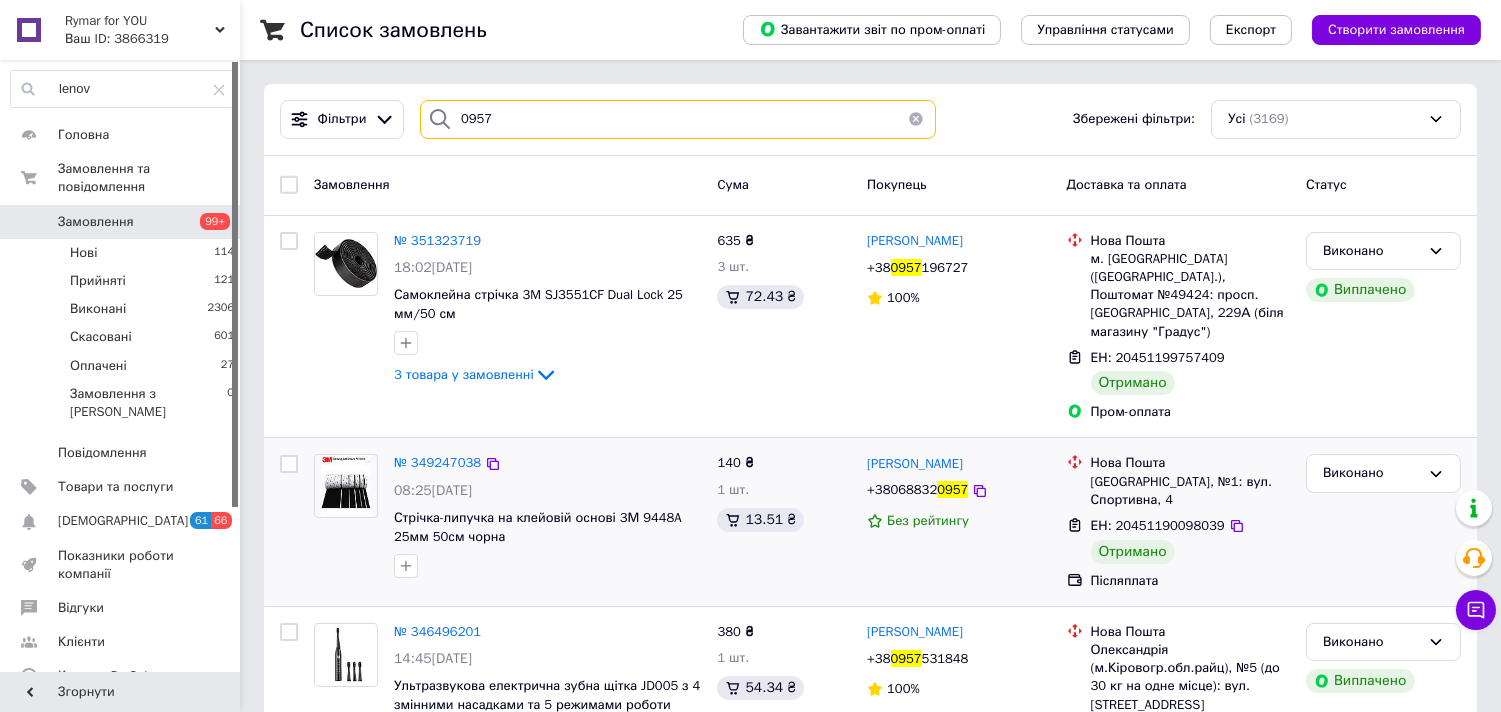 drag, startPoint x: 498, startPoint y: 121, endPoint x: 347, endPoint y: 83, distance: 155.70805 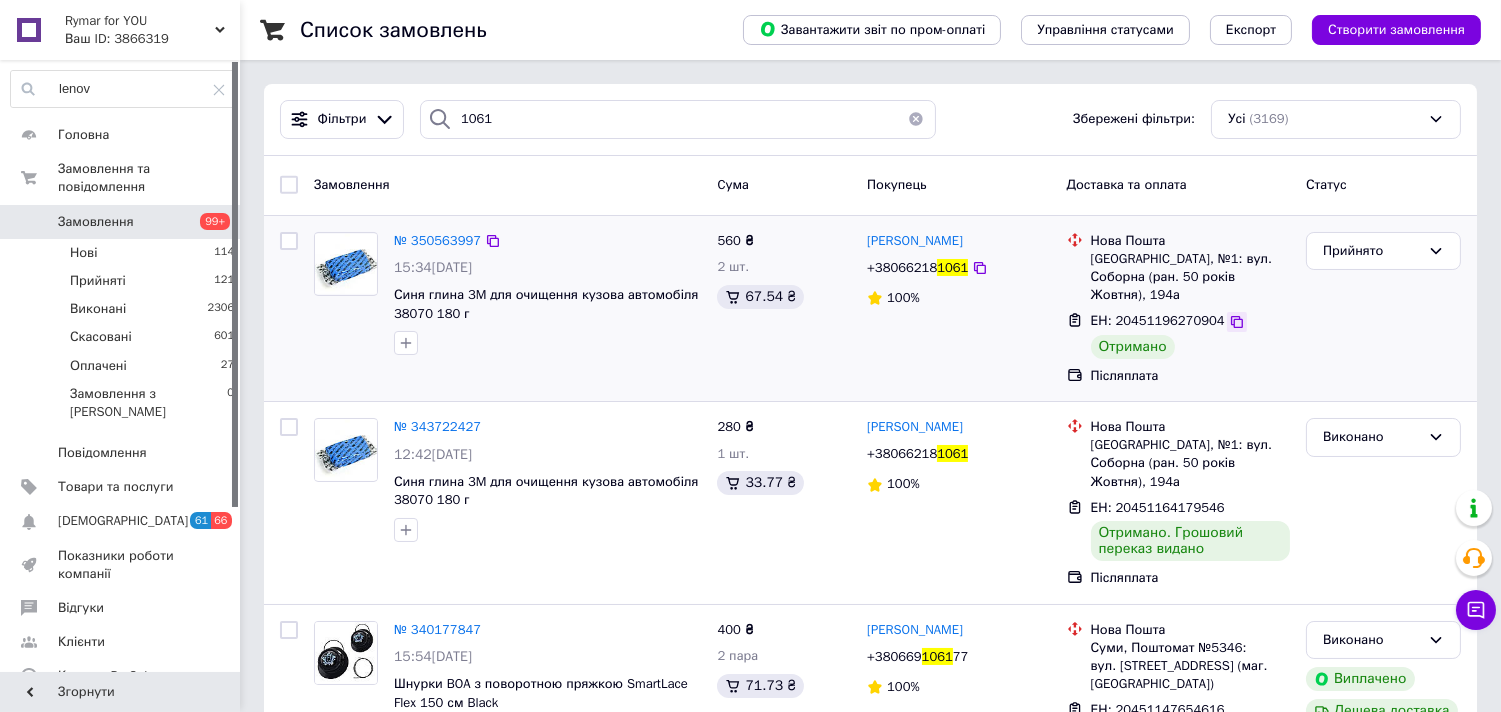 click 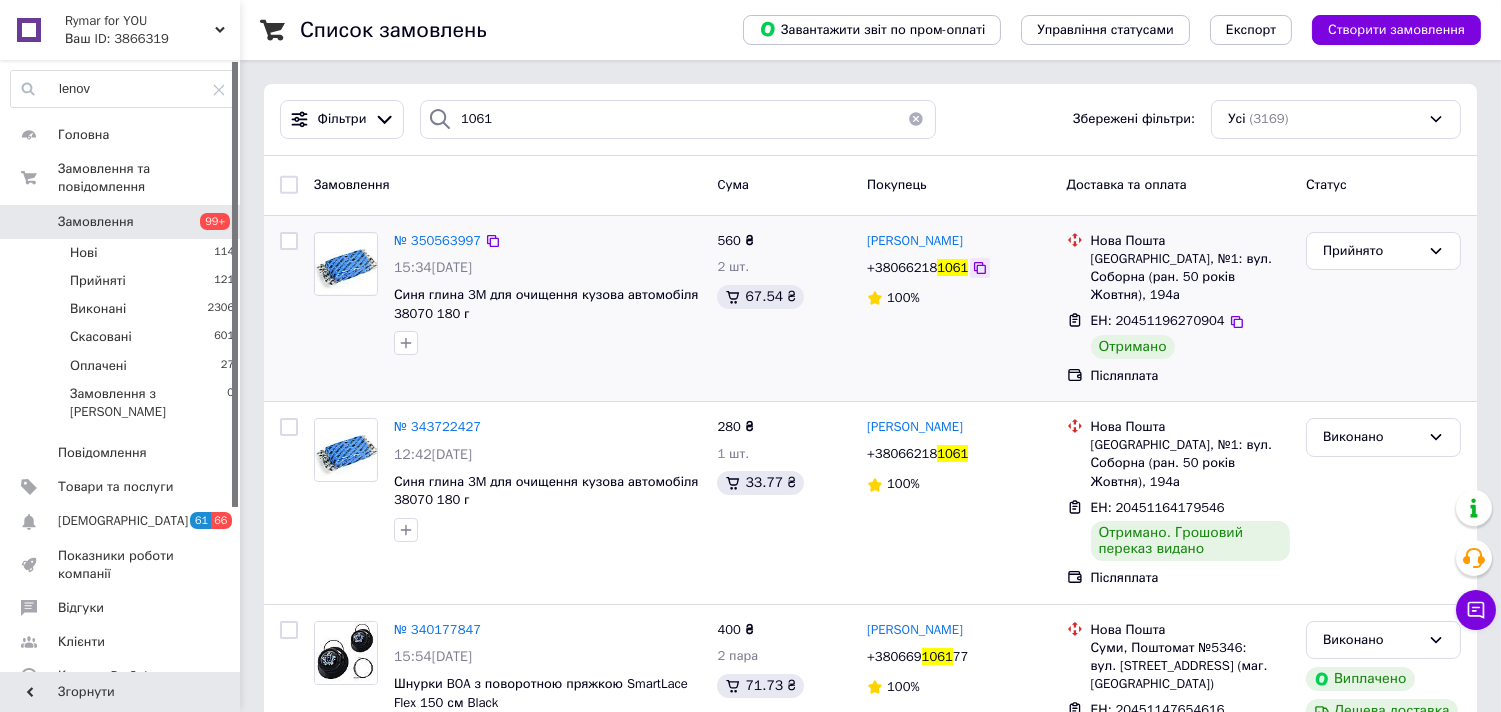 click 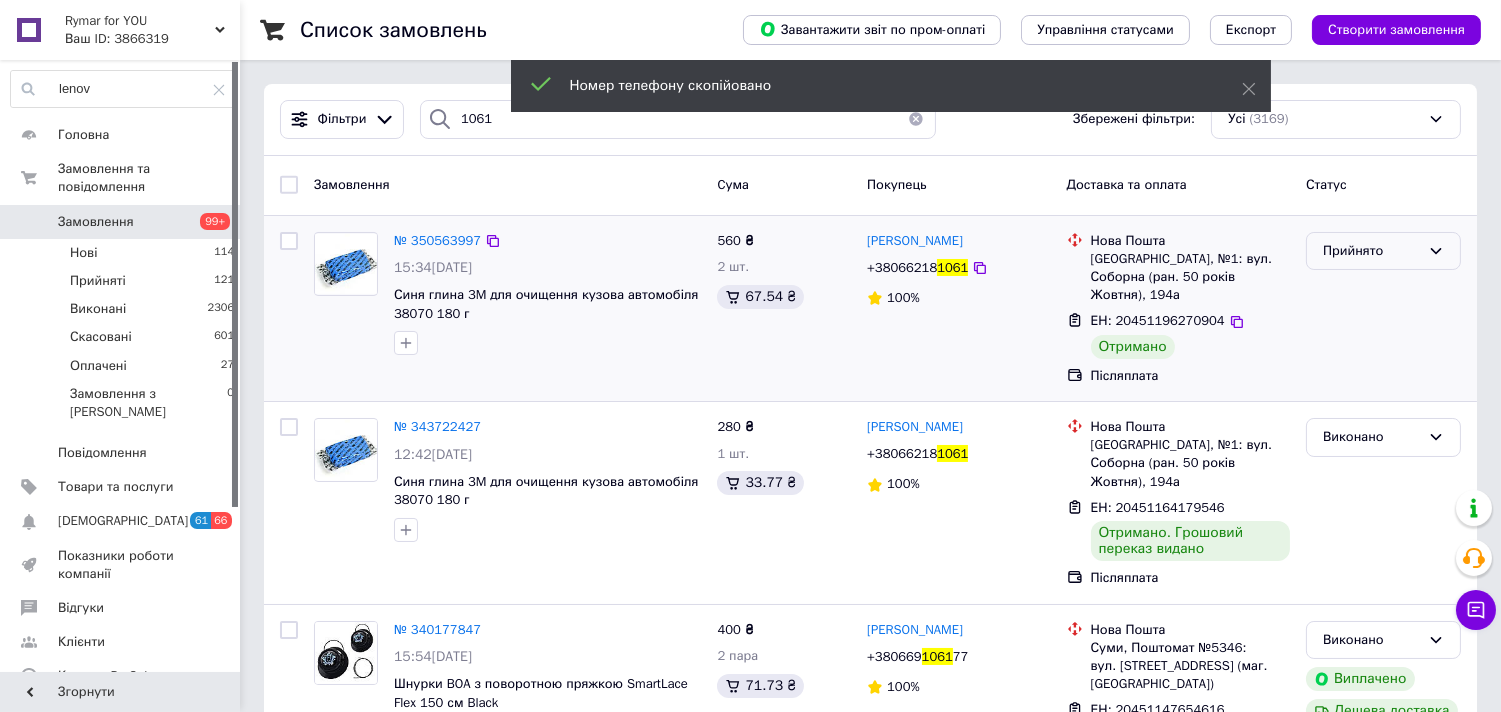 click on "Прийнято" at bounding box center (1371, 251) 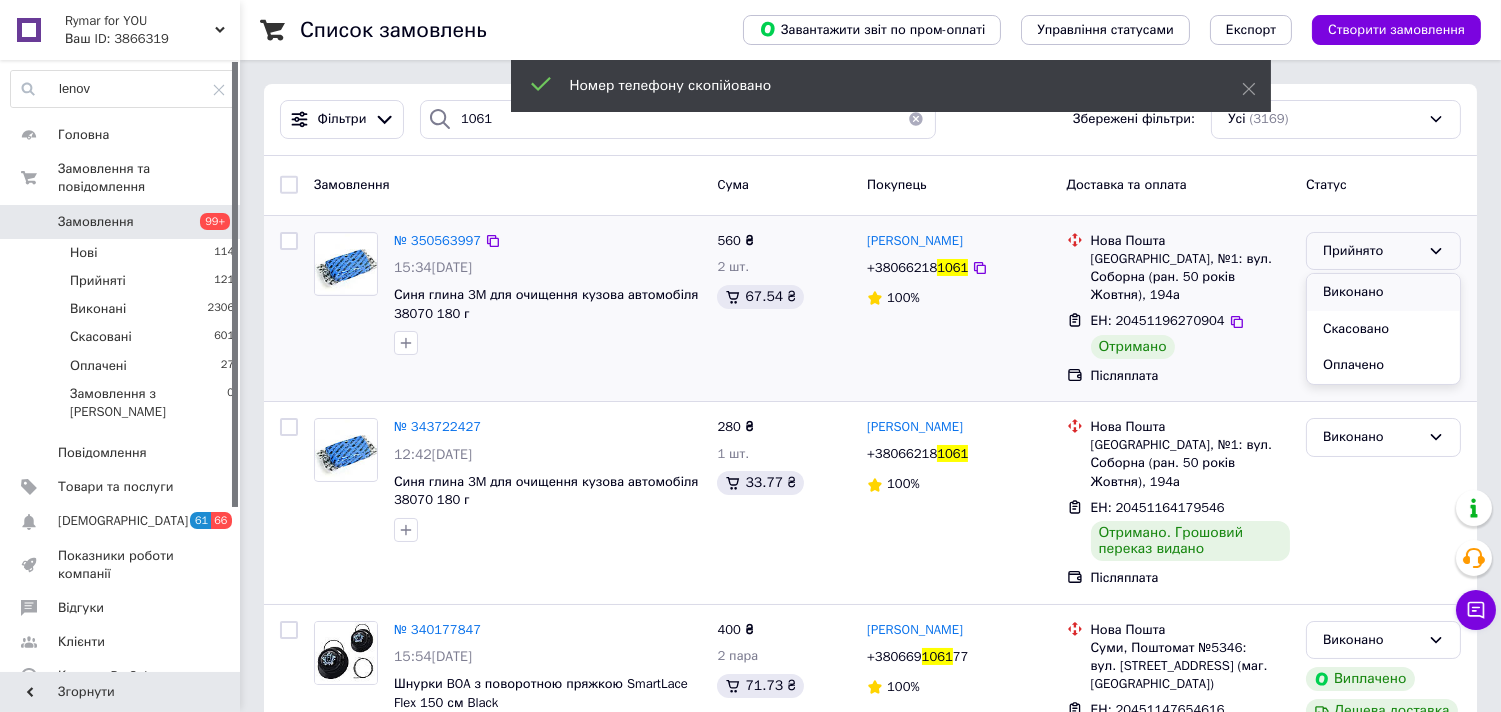 click on "Виконано" at bounding box center (1383, 292) 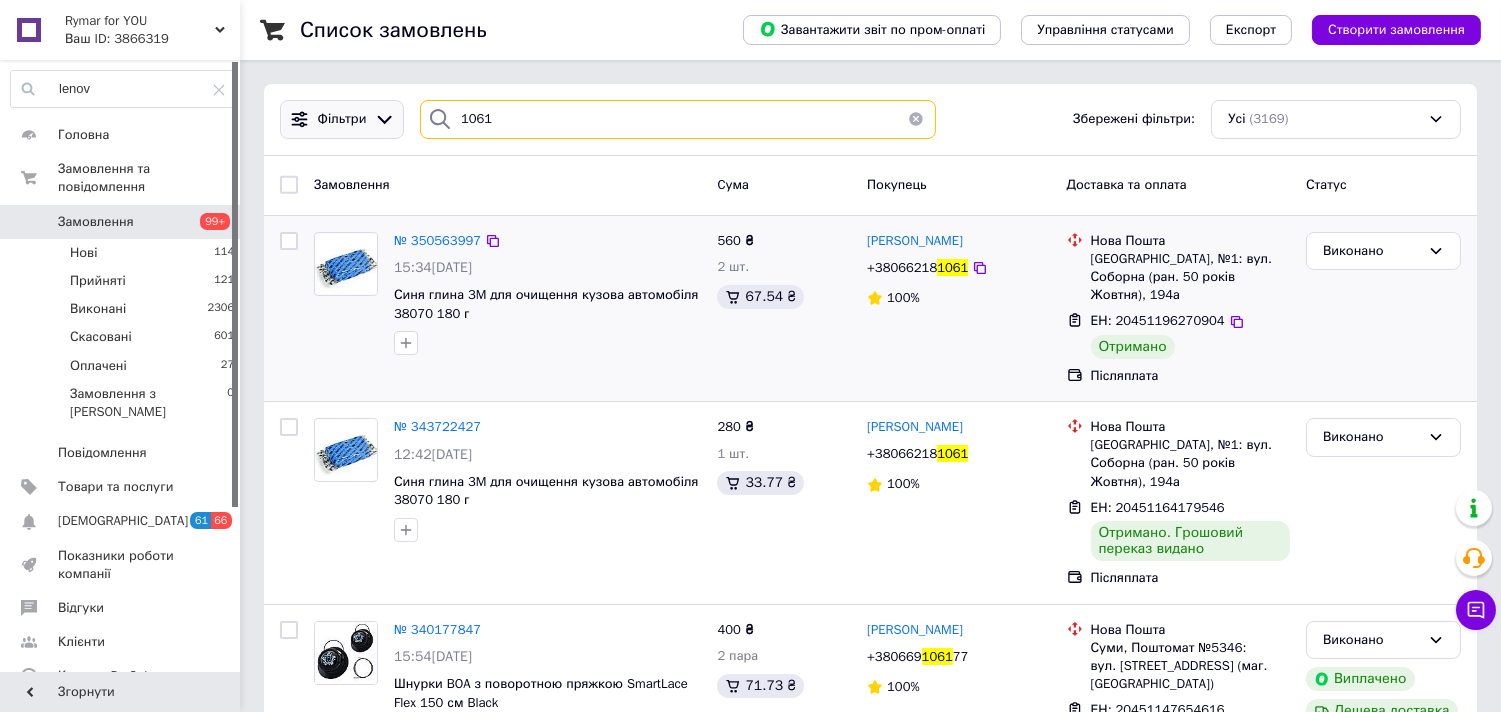 drag, startPoint x: 487, startPoint y: 133, endPoint x: 307, endPoint y: 103, distance: 182.48288 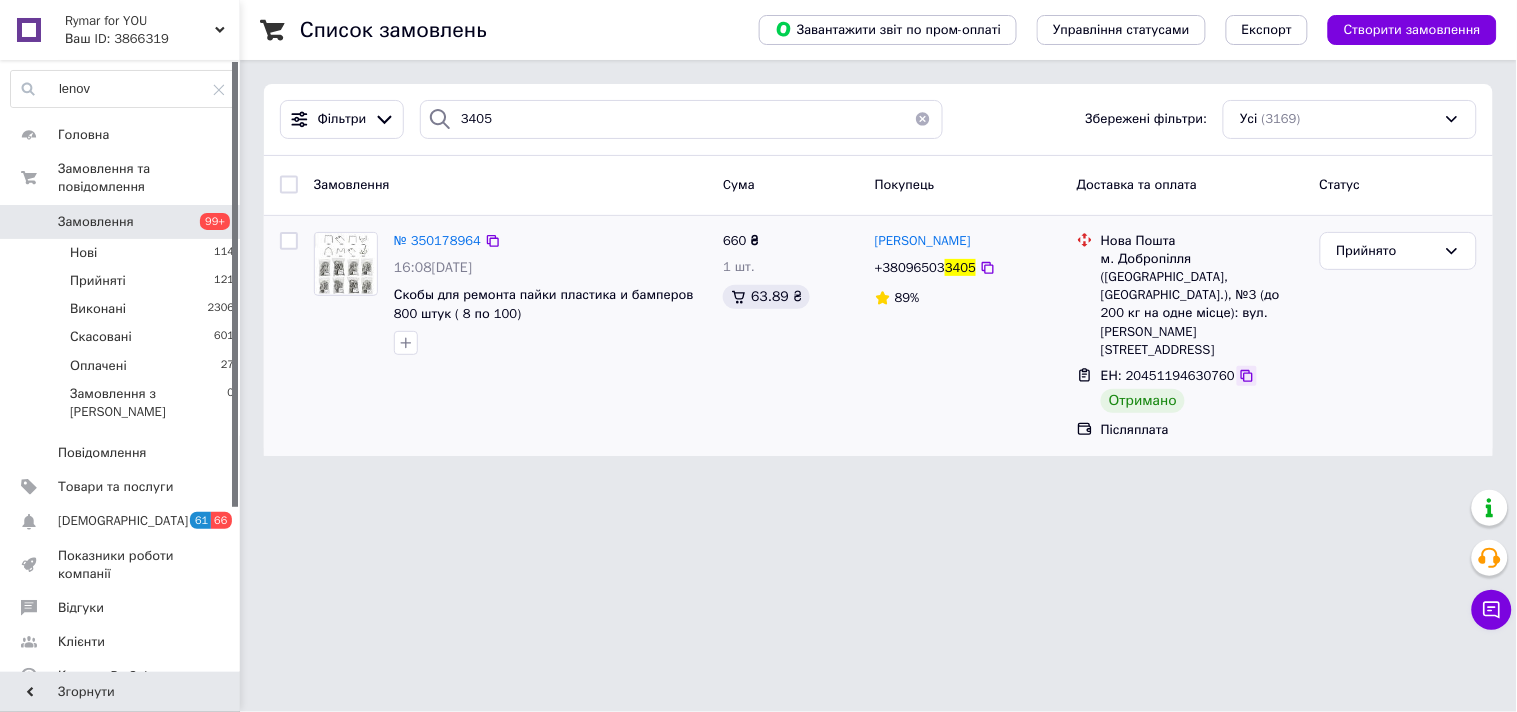 click 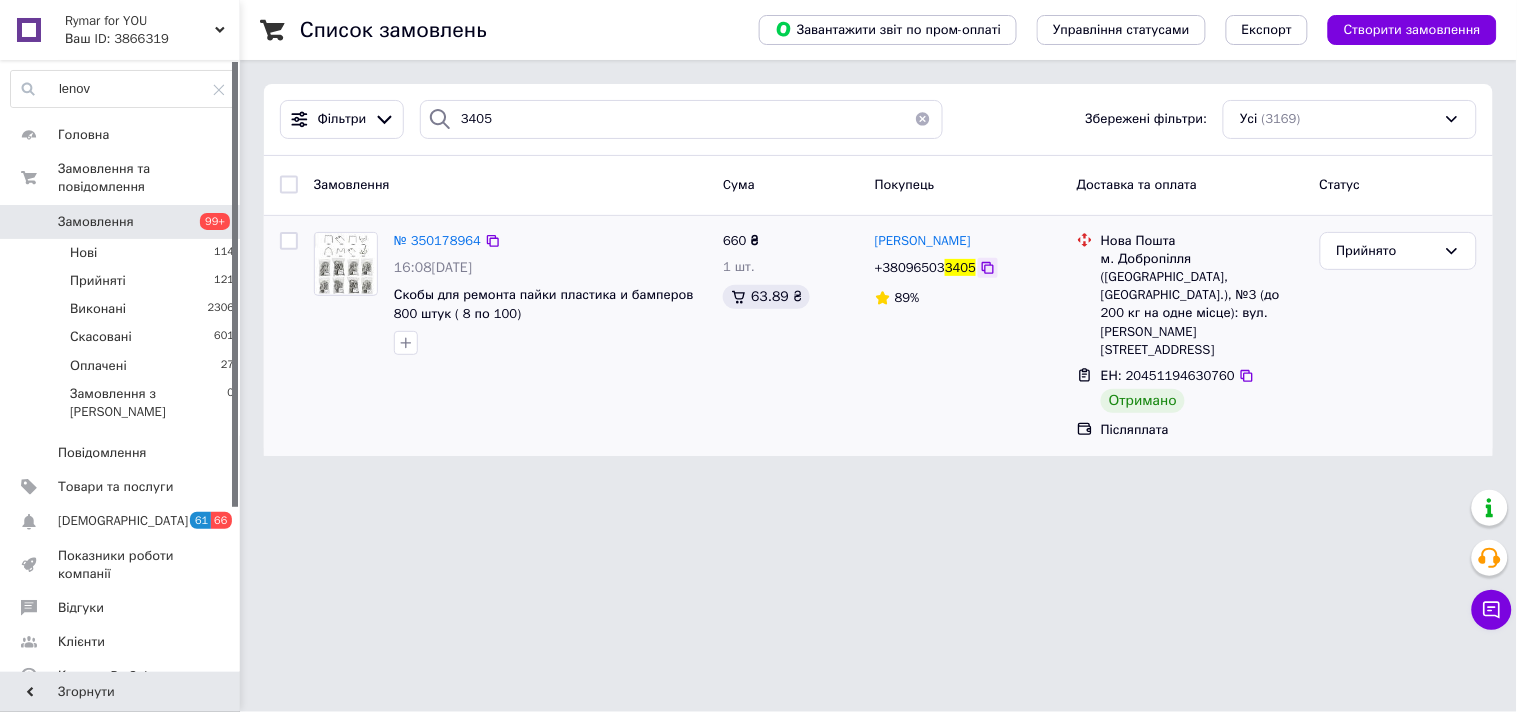 click 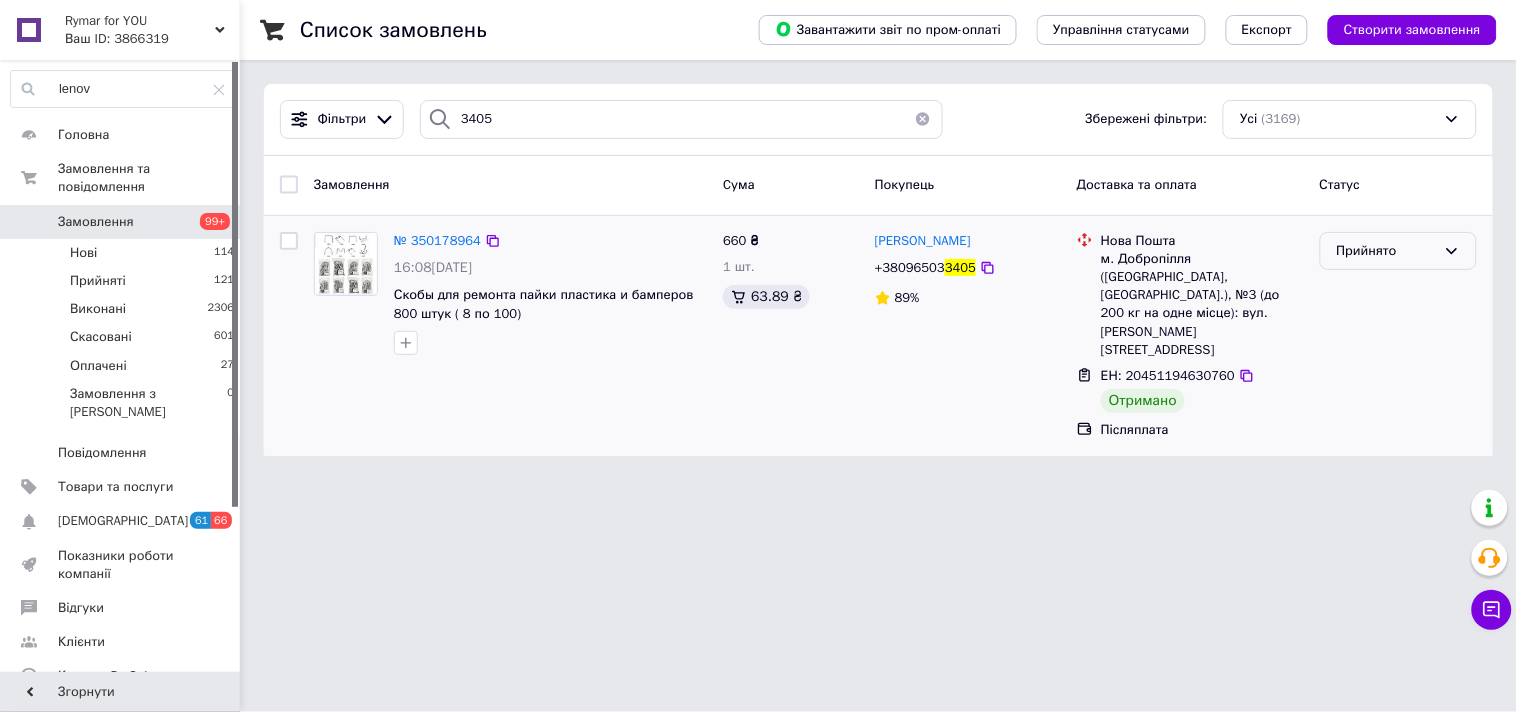 click on "Прийнято" at bounding box center (1386, 251) 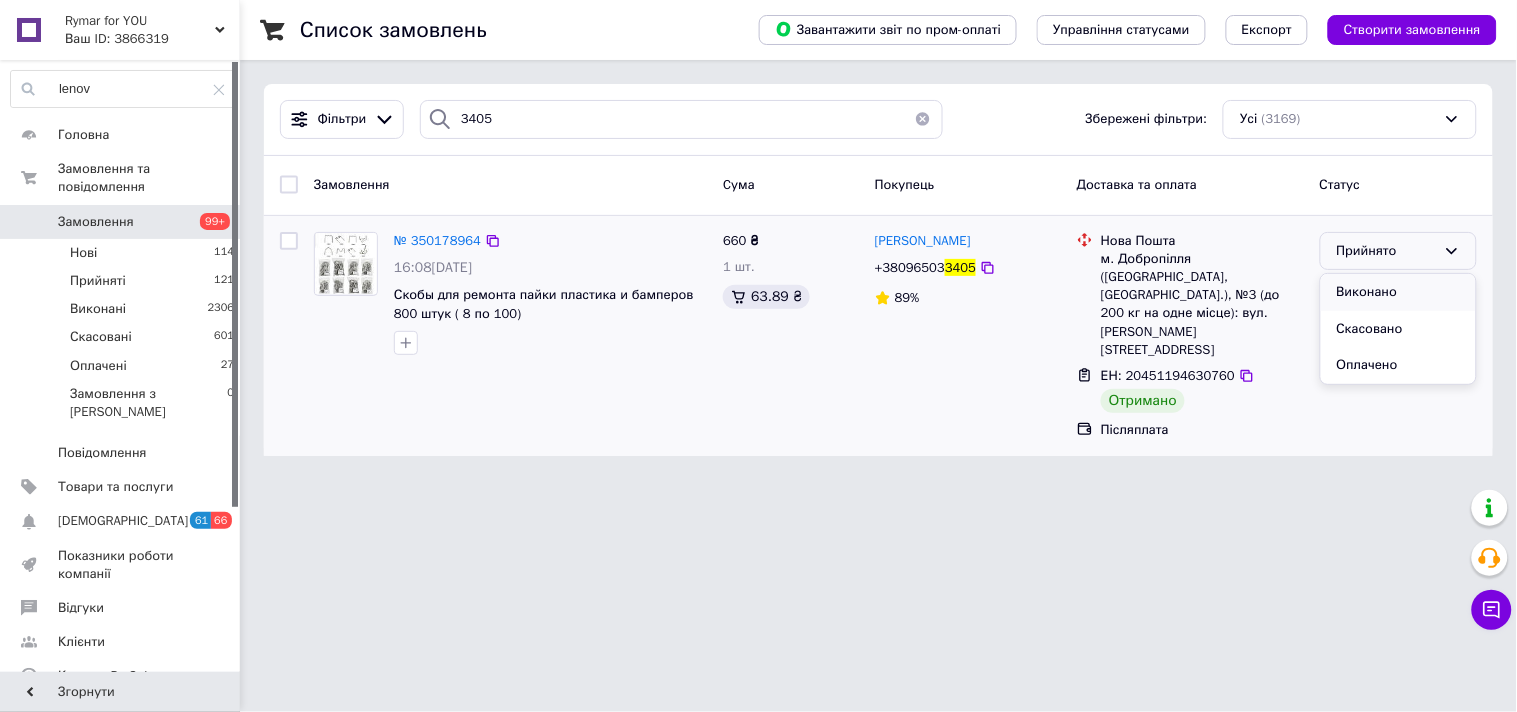 click on "Виконано" at bounding box center [1398, 292] 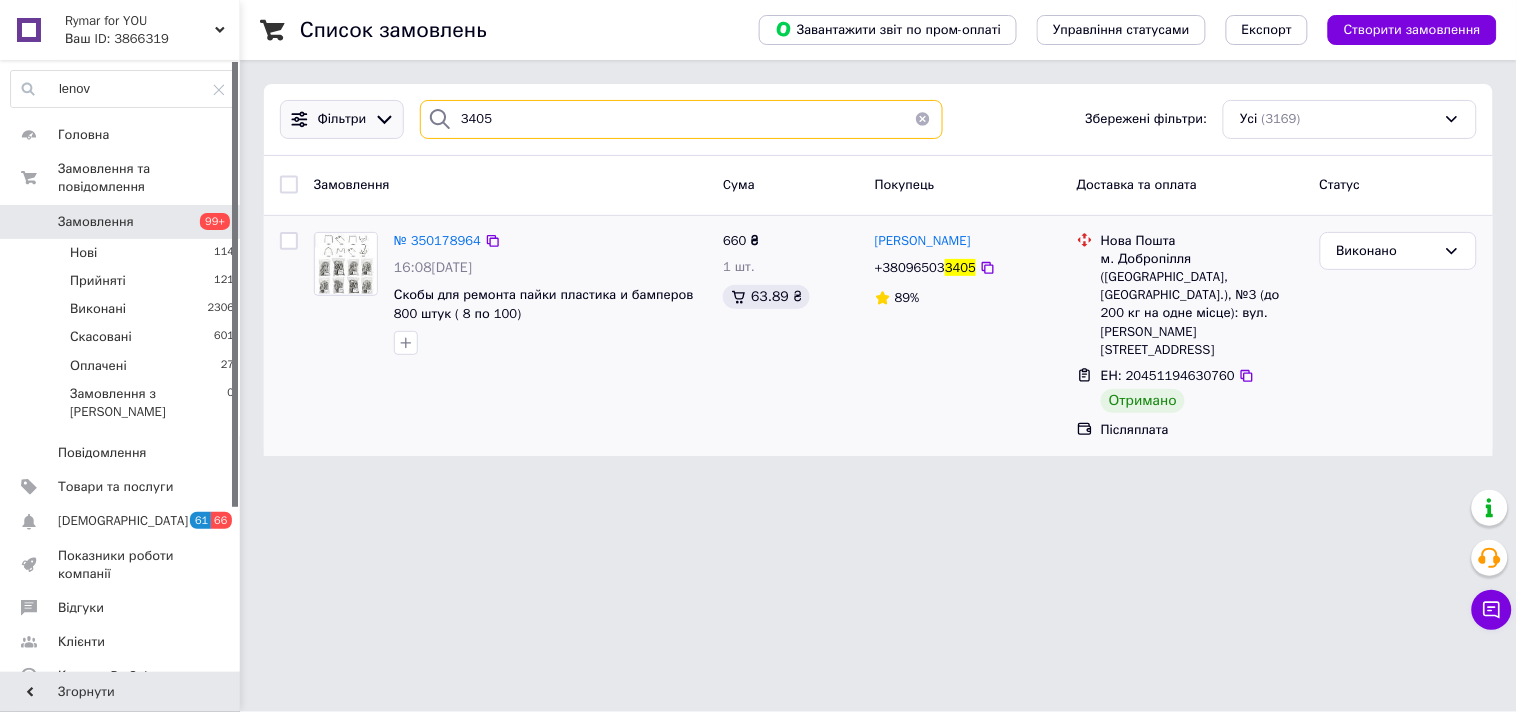 drag, startPoint x: 468, startPoint y: 116, endPoint x: 375, endPoint y: 113, distance: 93.04838 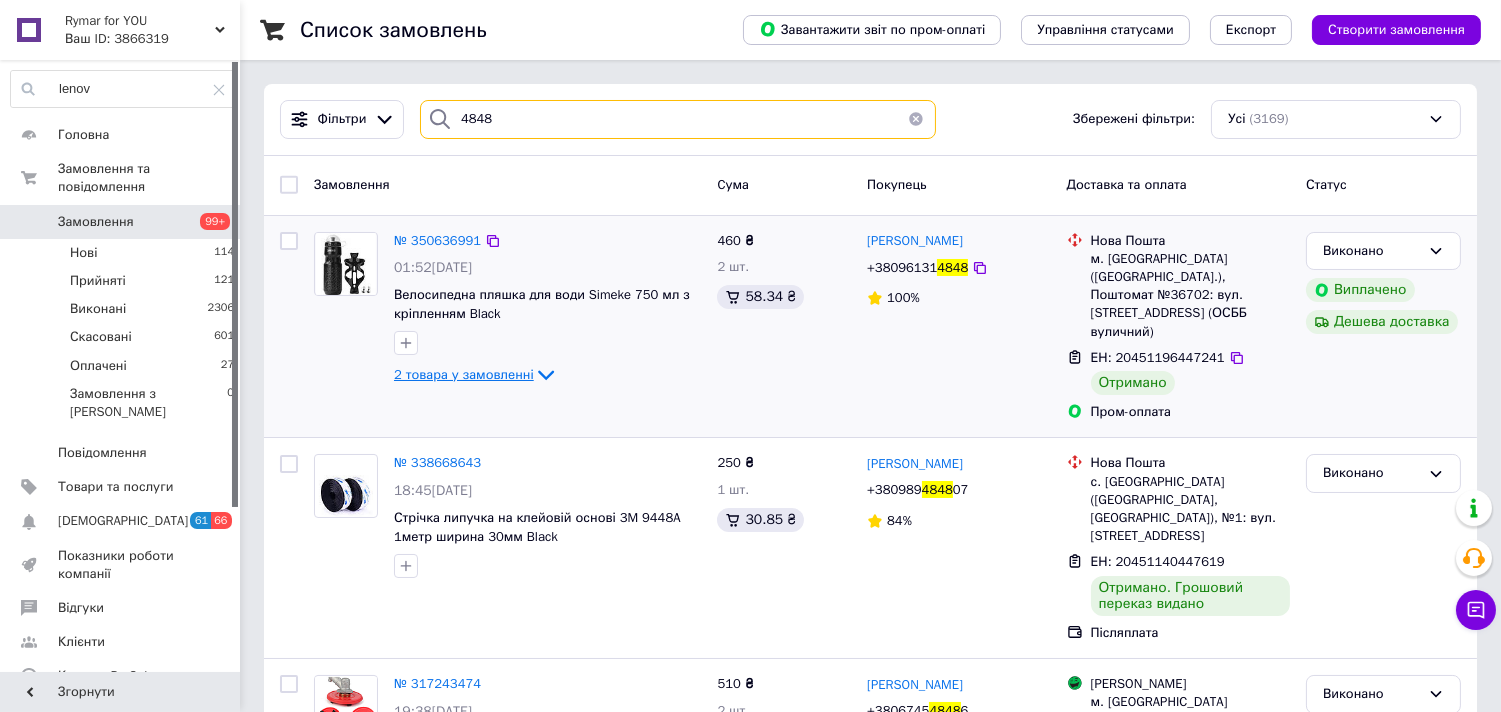 type on "4848" 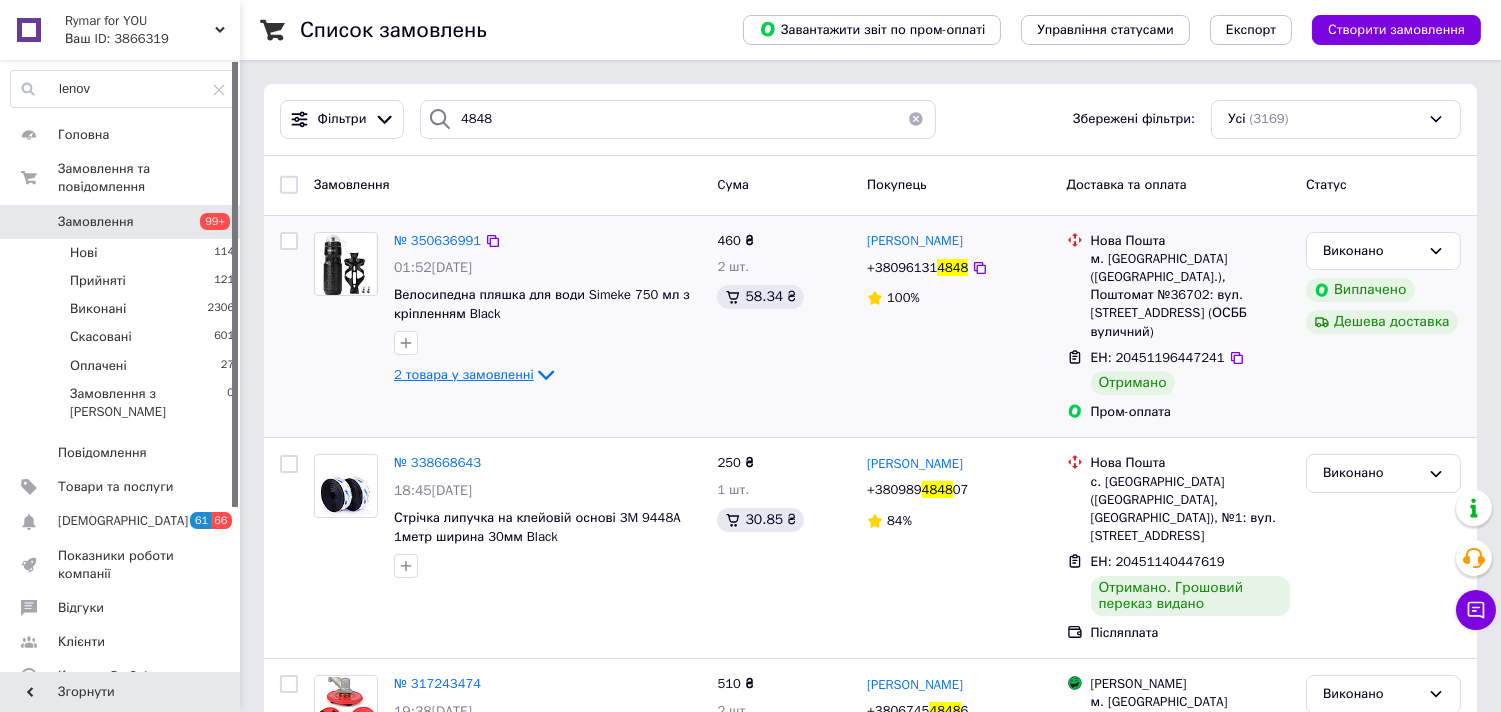 click 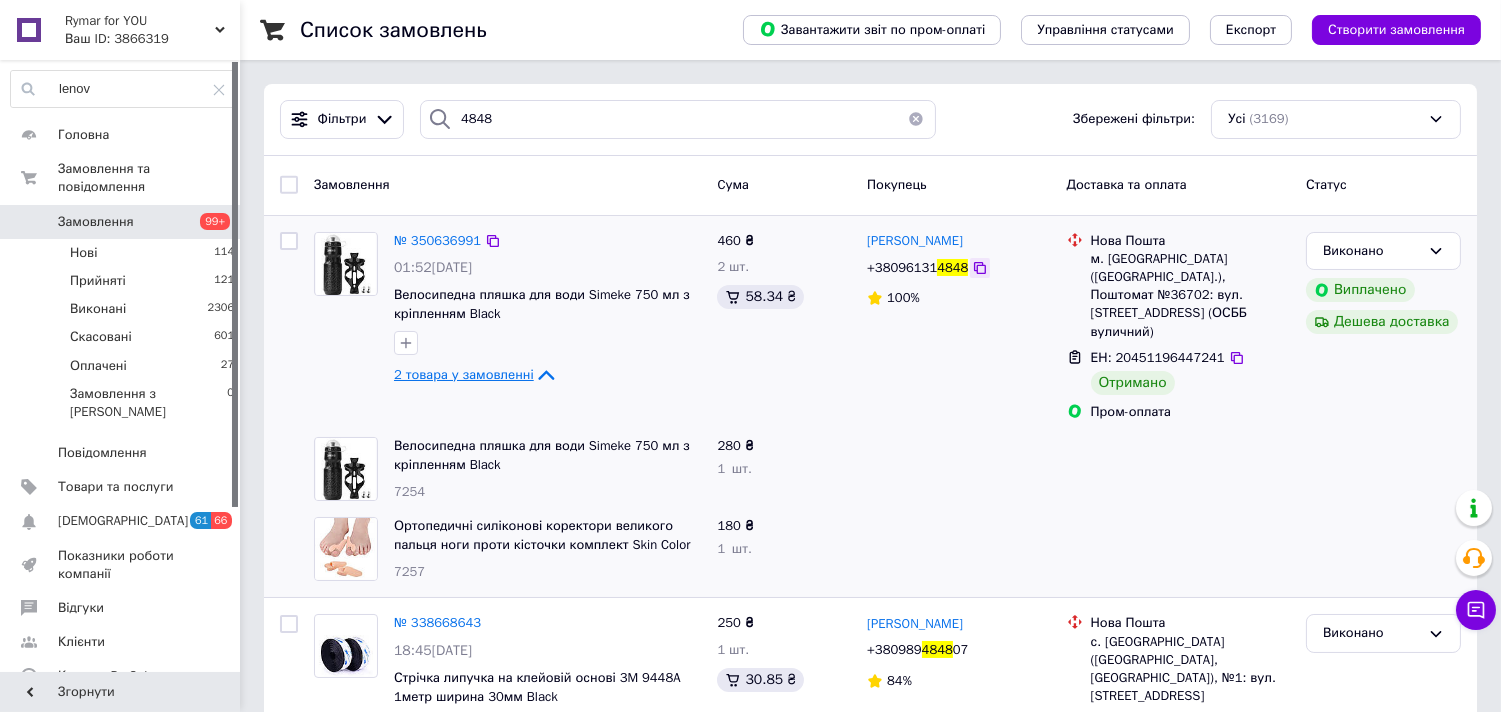 click 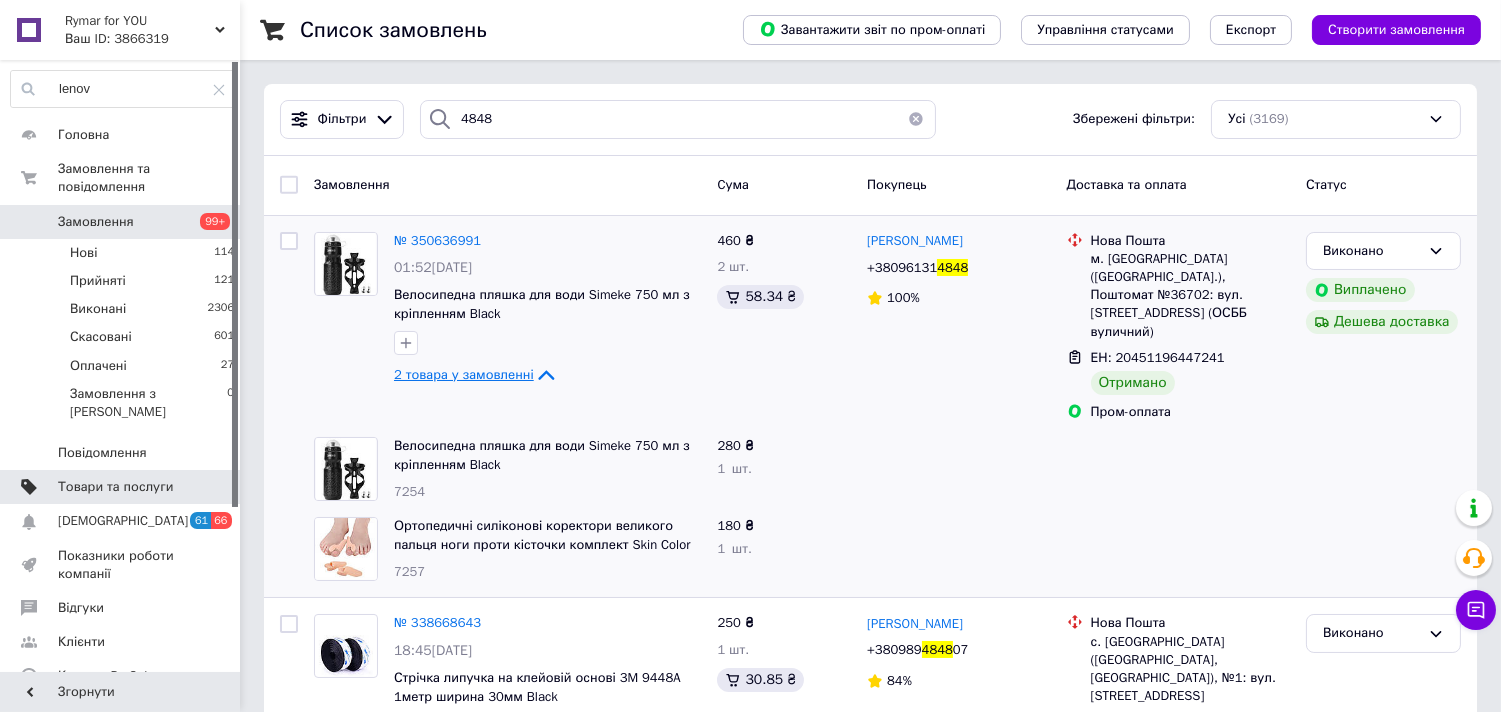 click on "Товари та послуги" at bounding box center (115, 487) 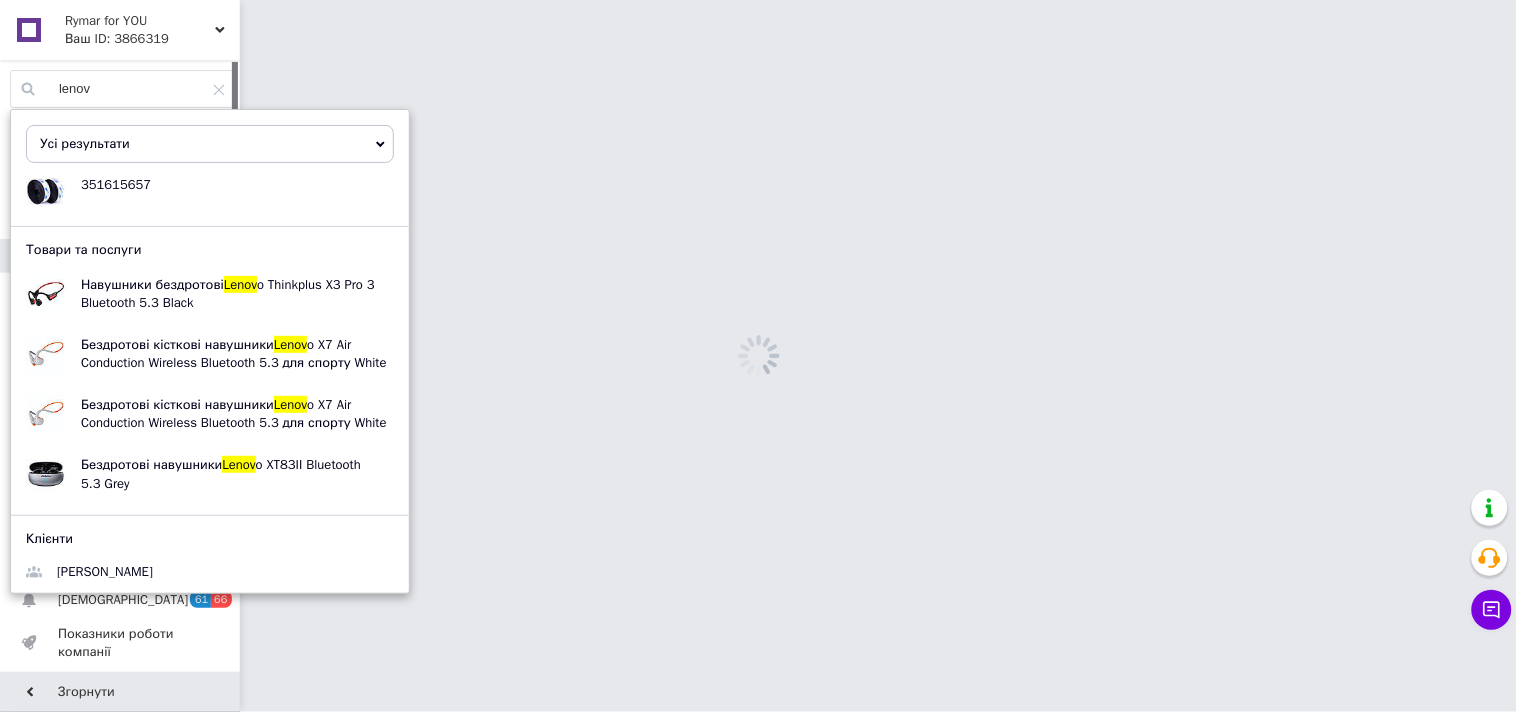 drag, startPoint x: 102, startPoint y: 86, endPoint x: 76, endPoint y: 81, distance: 26.476404 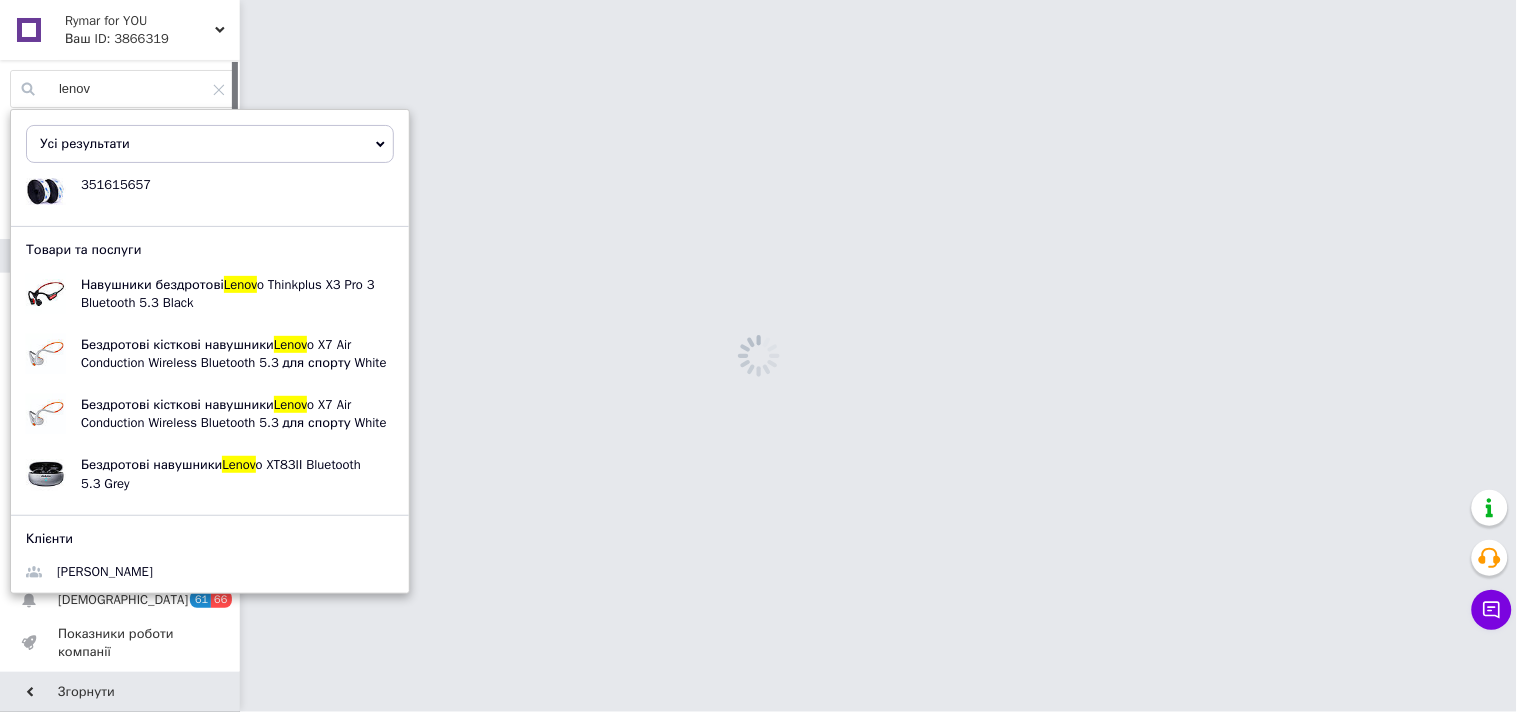 click on "lenov" at bounding box center (123, 89) 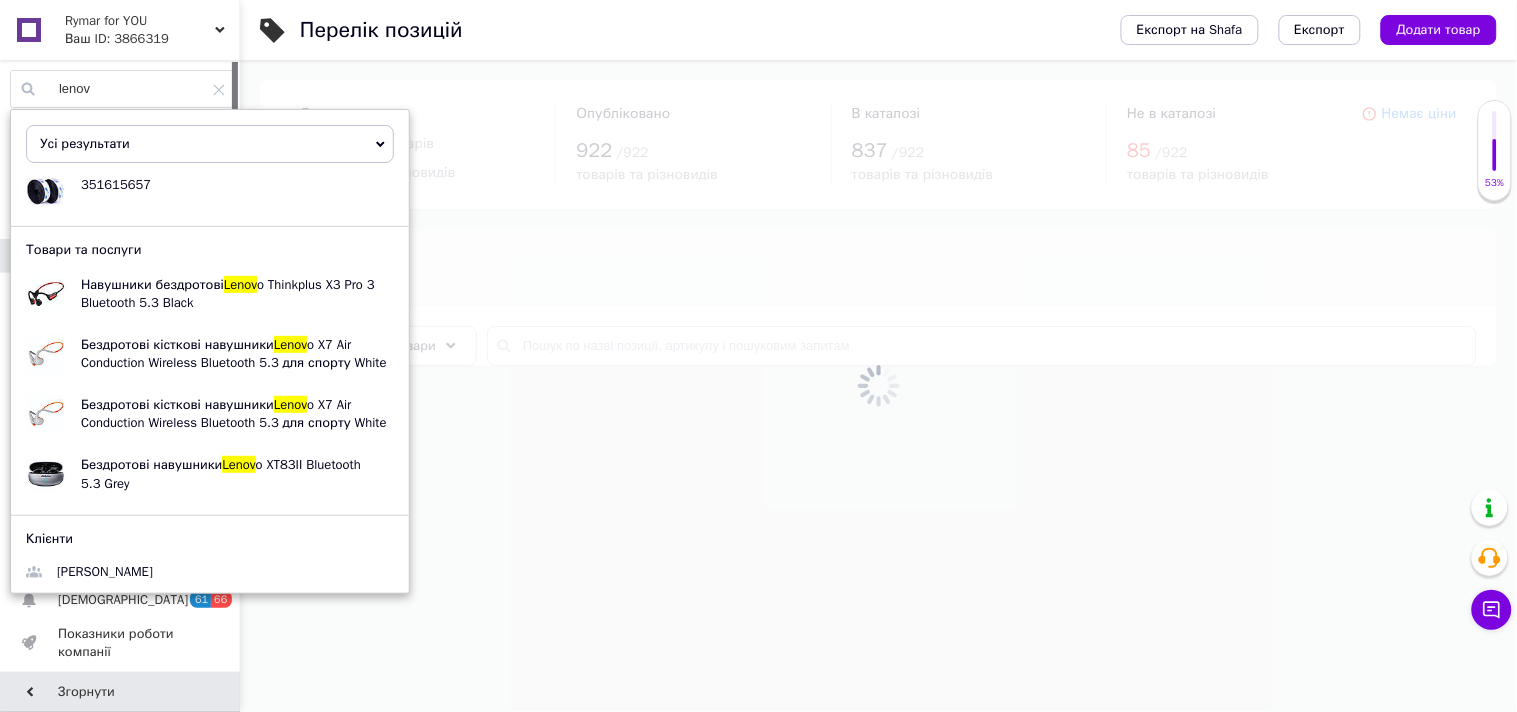 type on "[PERSON_NAME]" 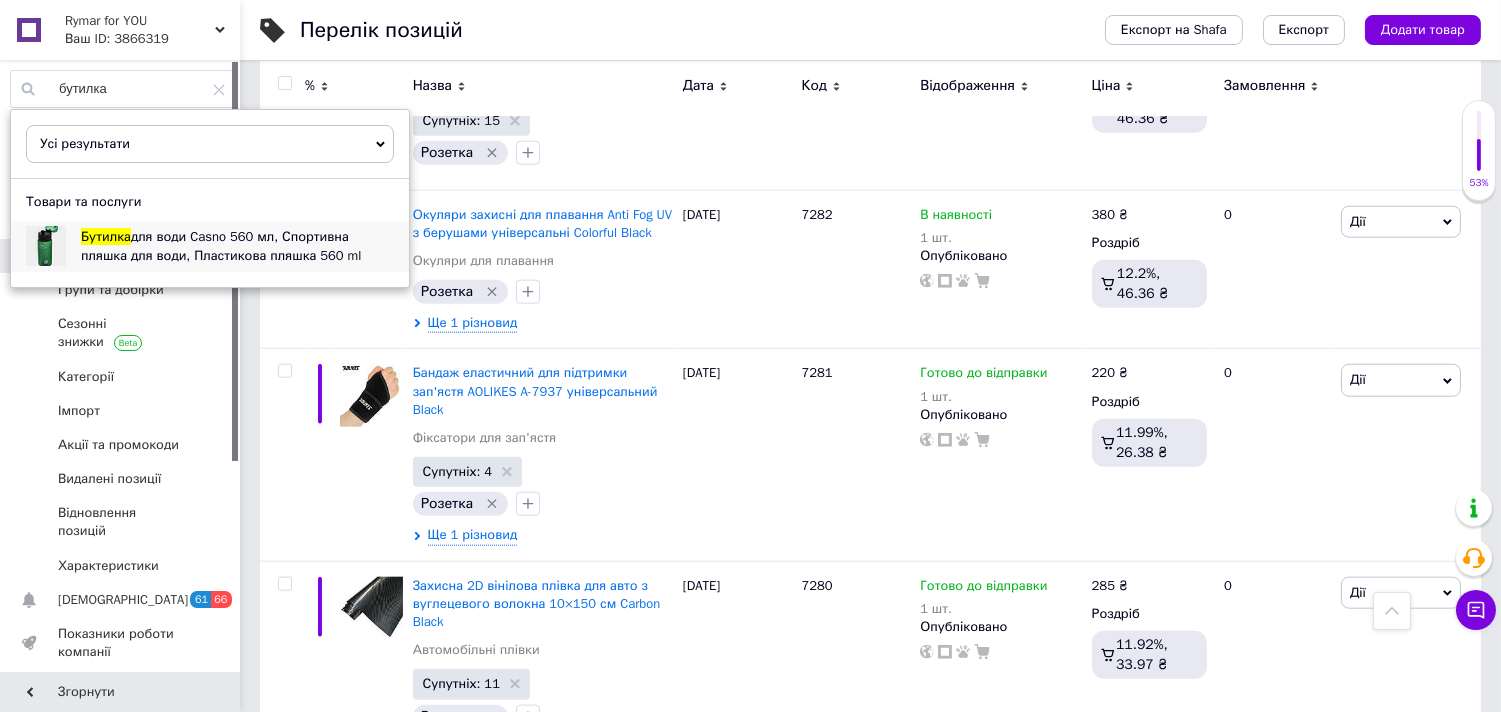 scroll, scrollTop: 4000, scrollLeft: 0, axis: vertical 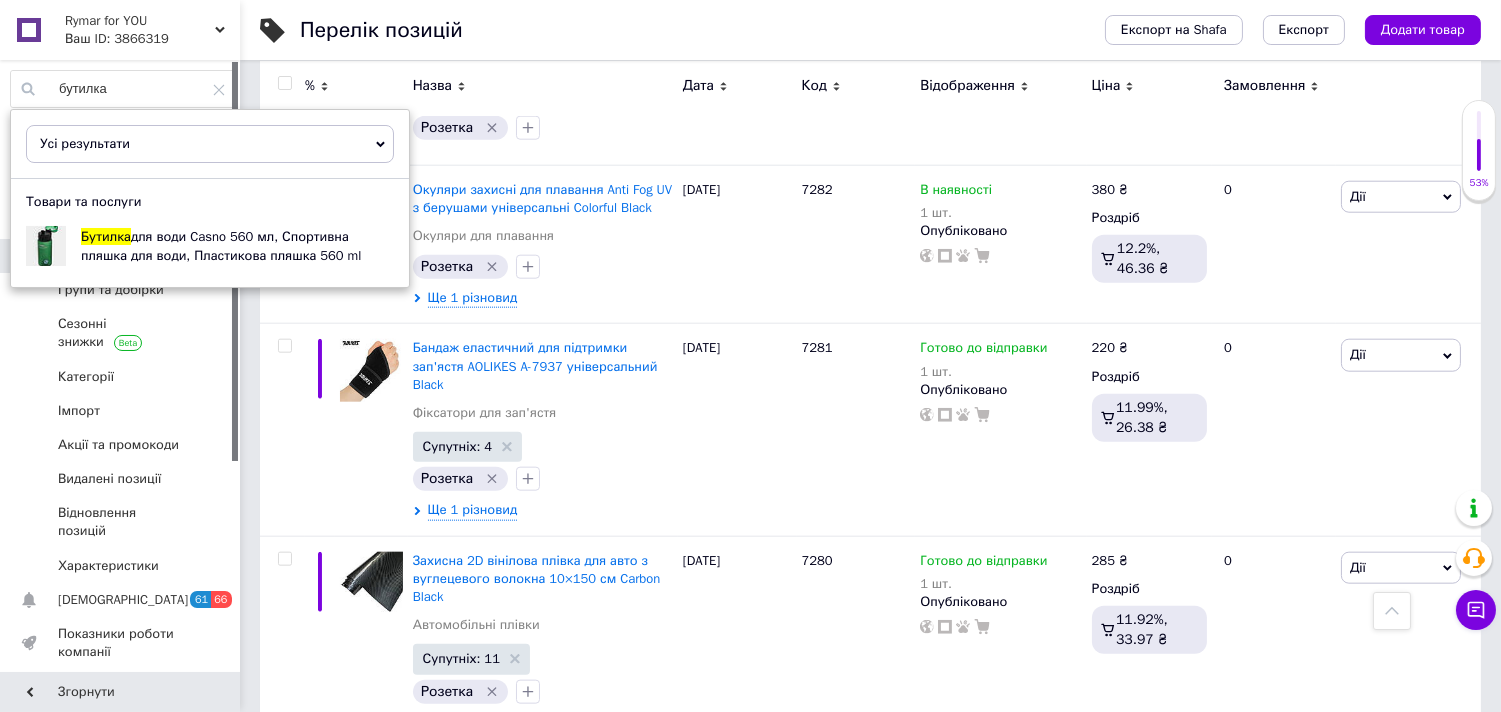 drag, startPoint x: 135, startPoint y: 75, endPoint x: 2, endPoint y: 78, distance: 133.03383 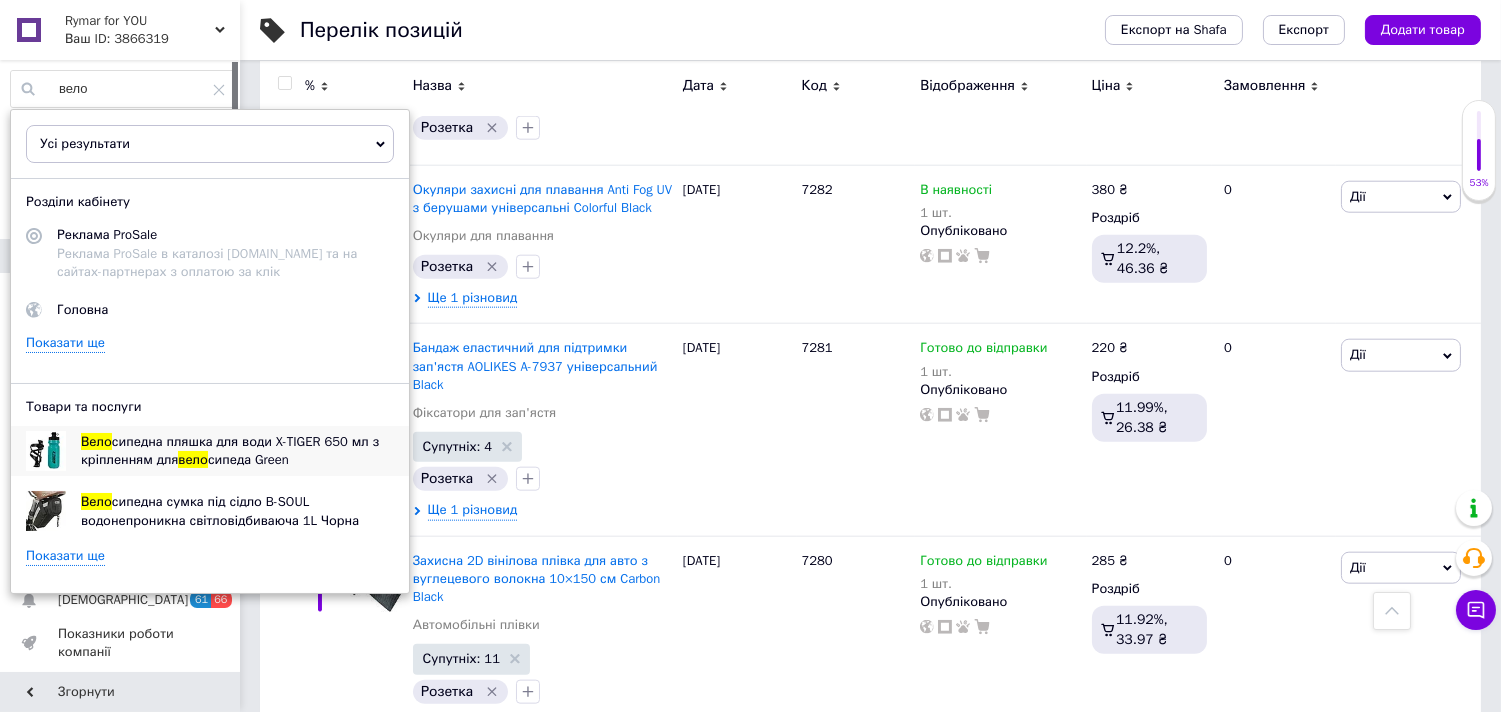 type on "вело" 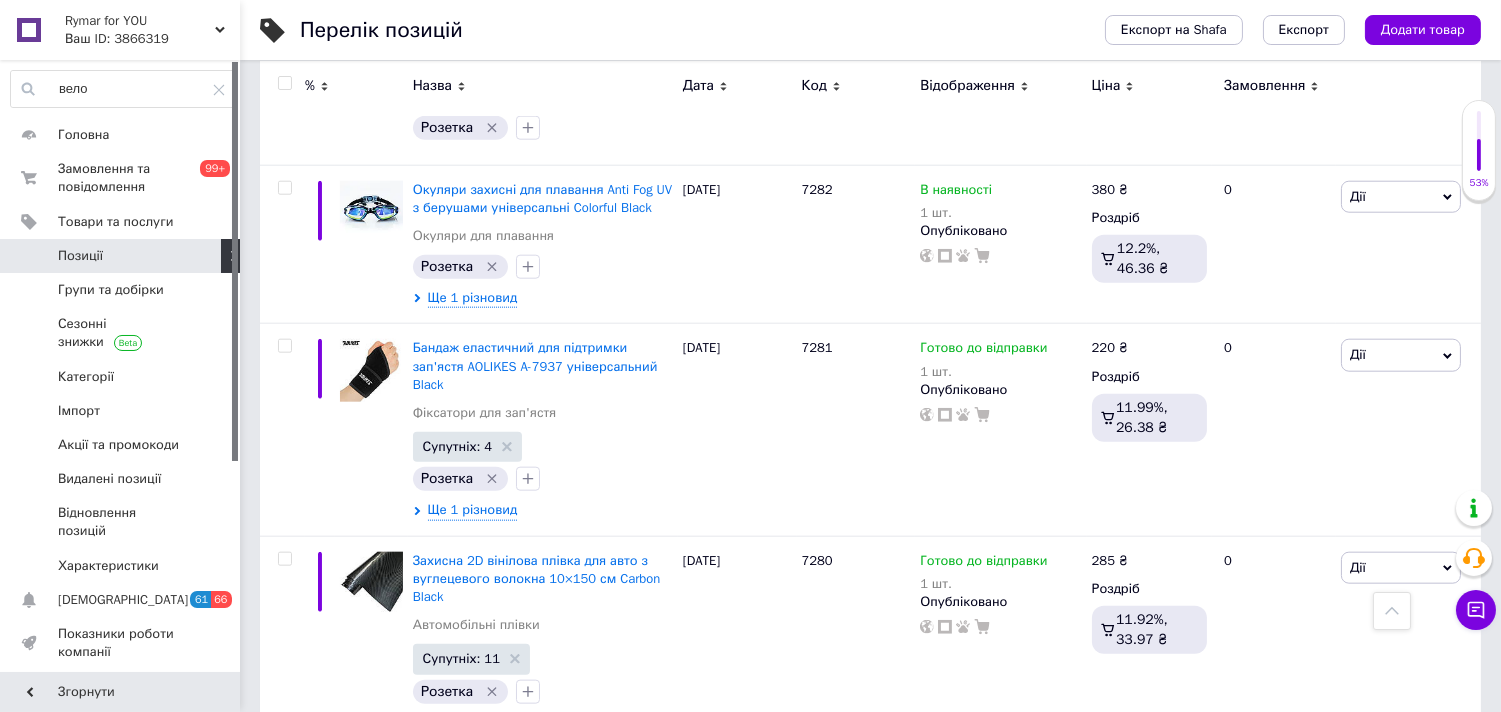 scroll, scrollTop: 0, scrollLeft: 0, axis: both 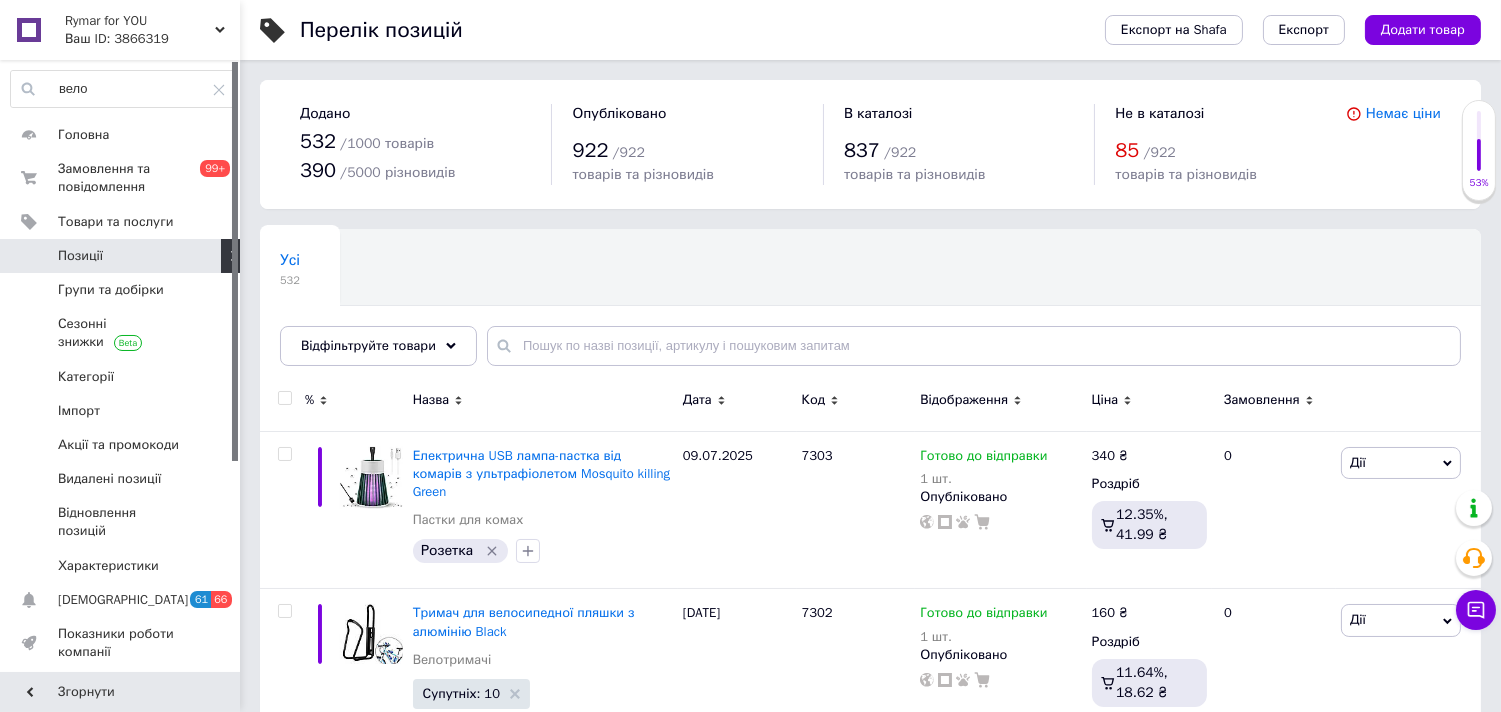 click on "Замовлення та повідомлення" at bounding box center (121, 178) 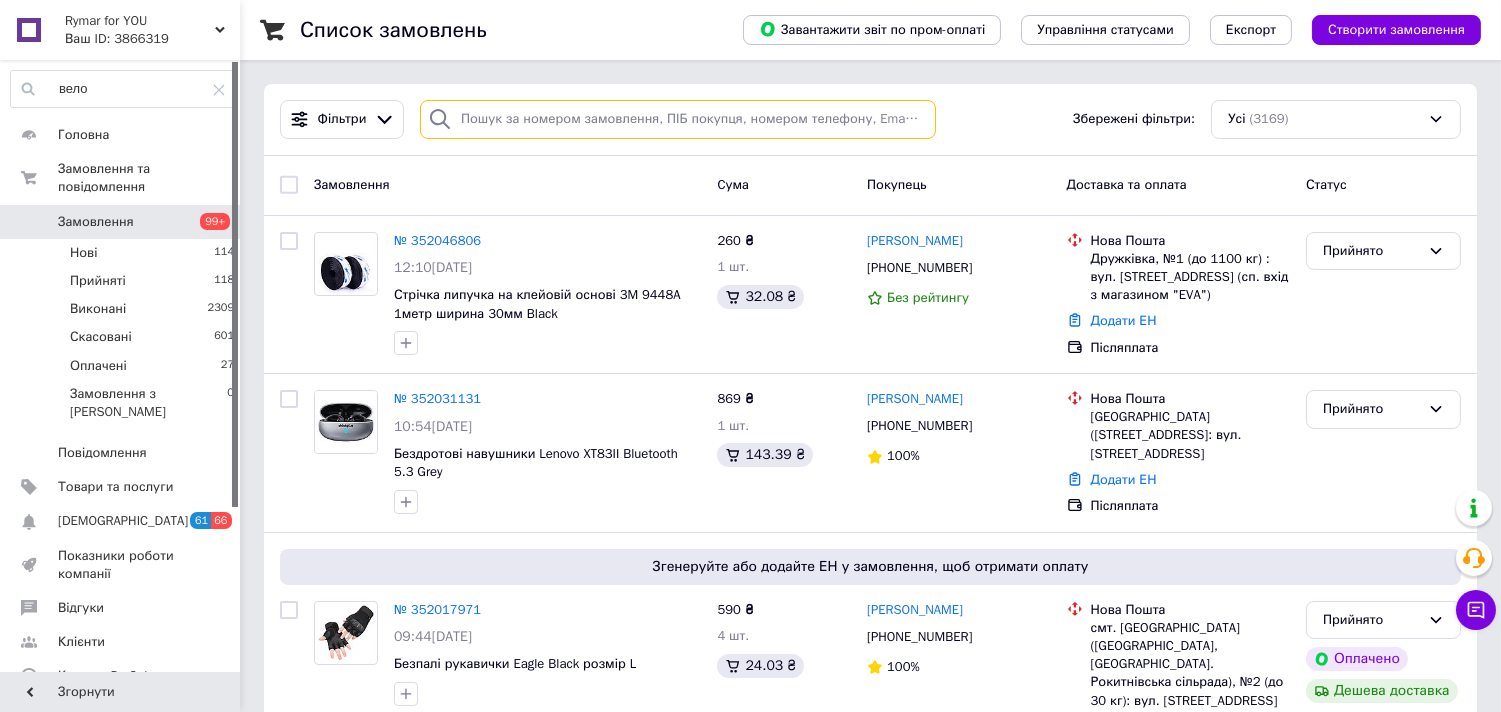 click at bounding box center (678, 119) 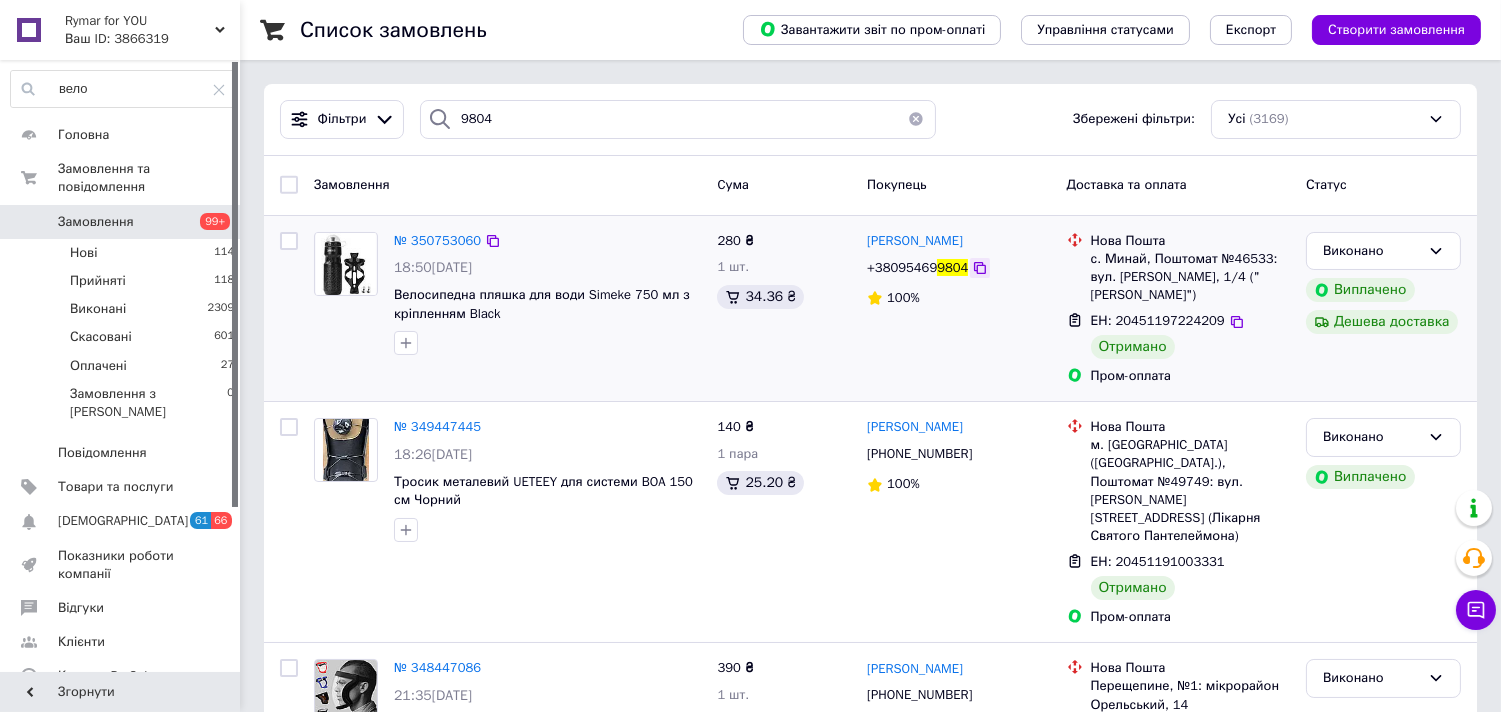 click 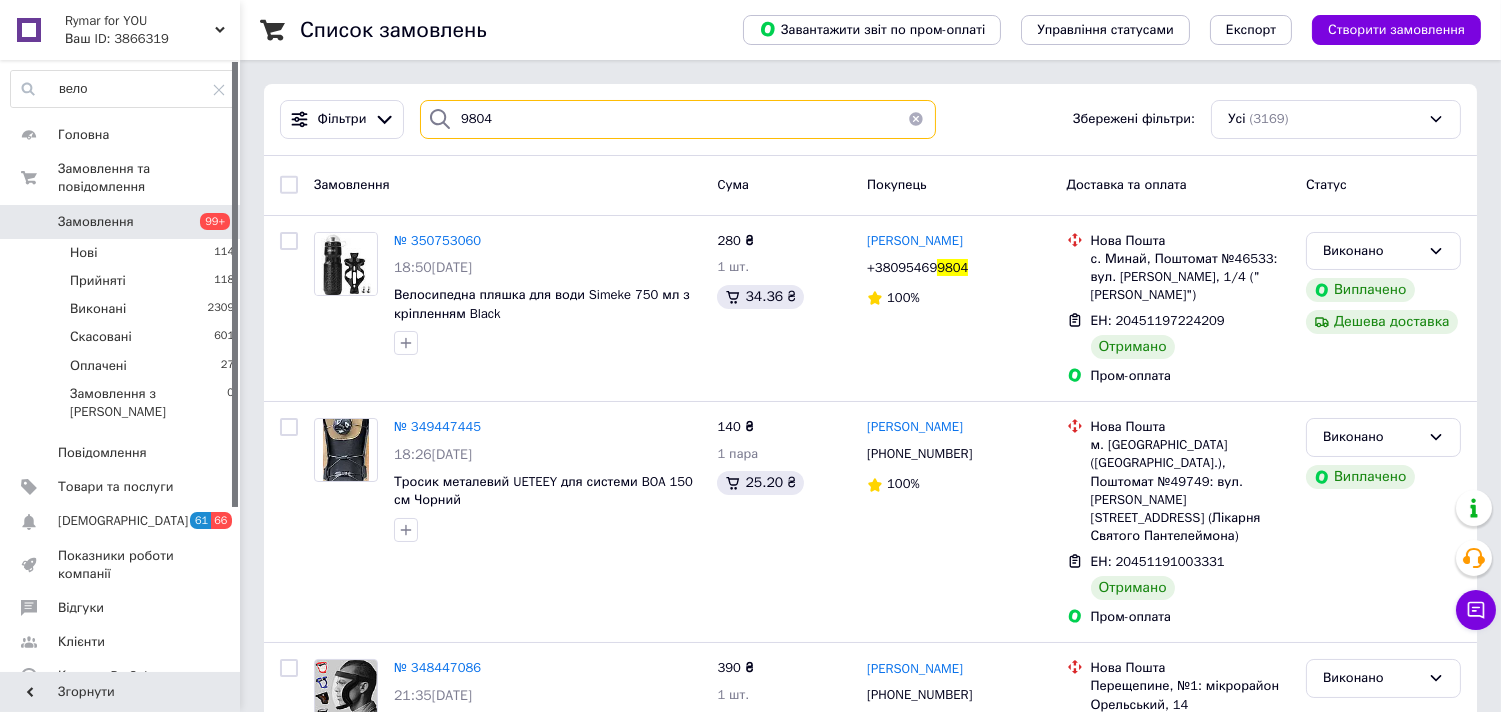 click on "9804" at bounding box center [678, 119] 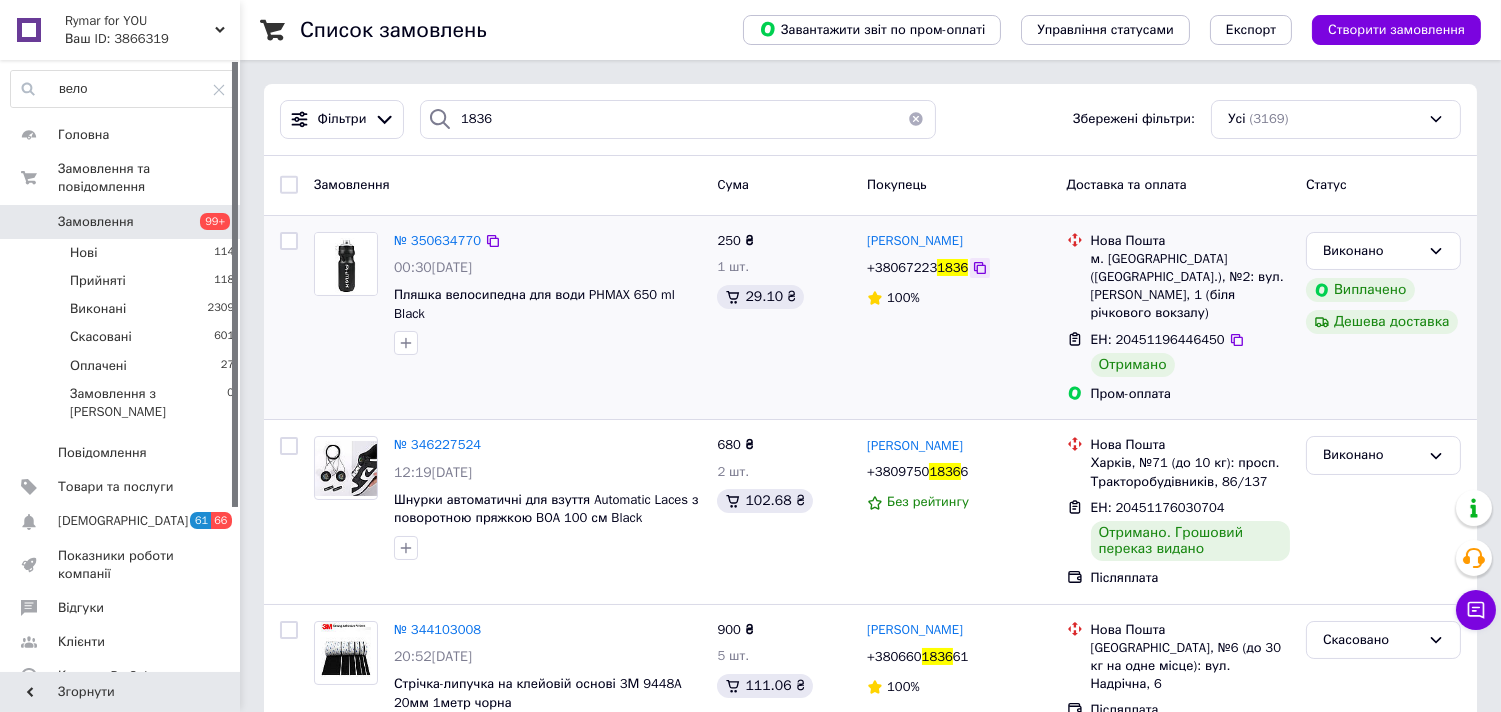click 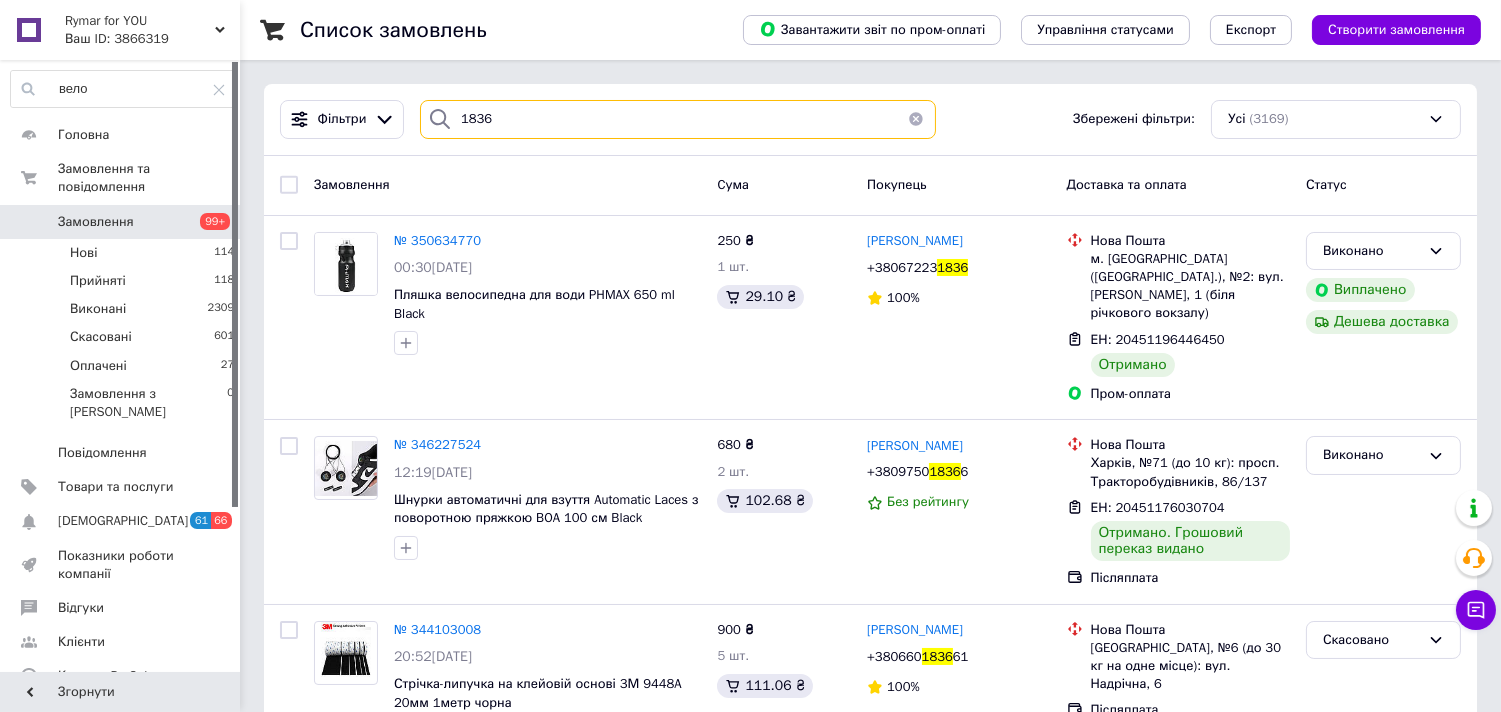 drag, startPoint x: 500, startPoint y: 115, endPoint x: 420, endPoint y: 112, distance: 80.05623 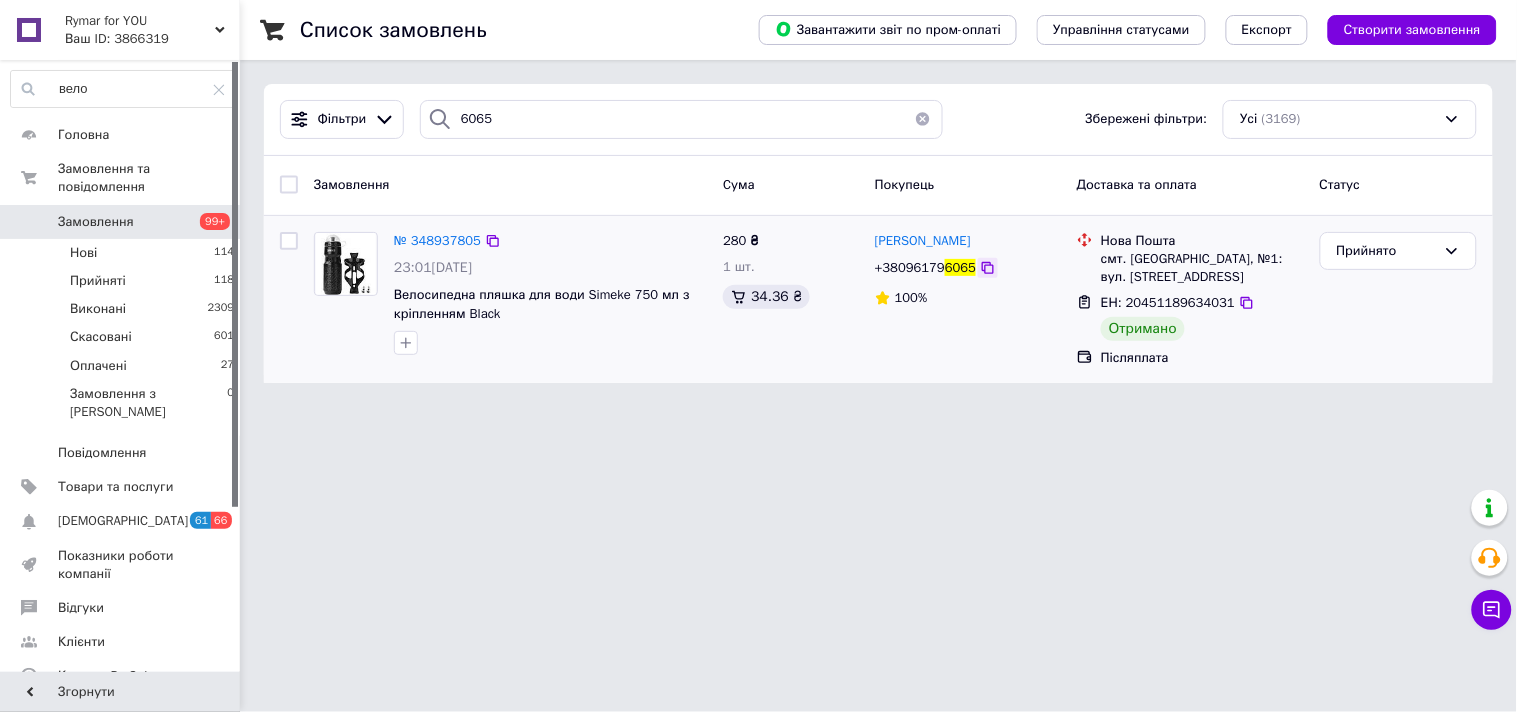 click at bounding box center [988, 268] 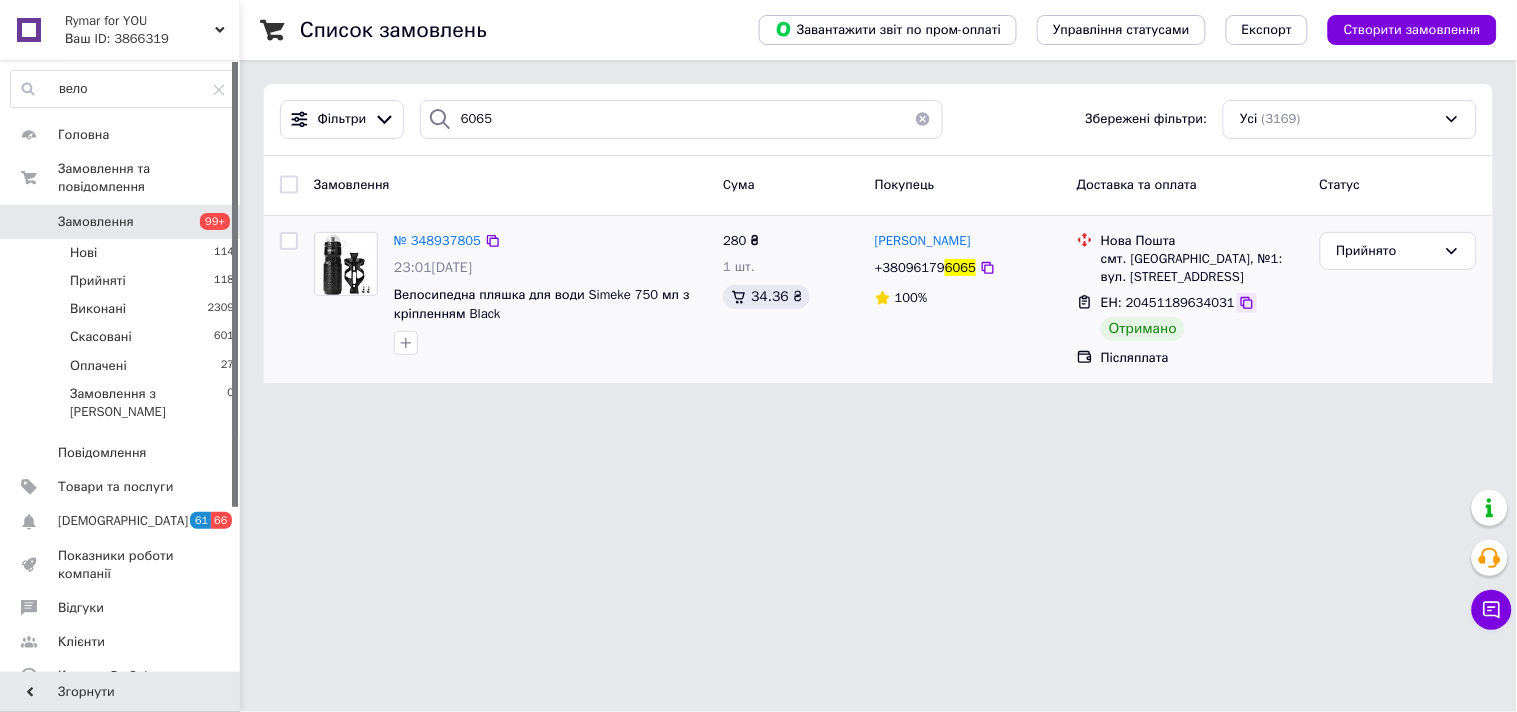 click 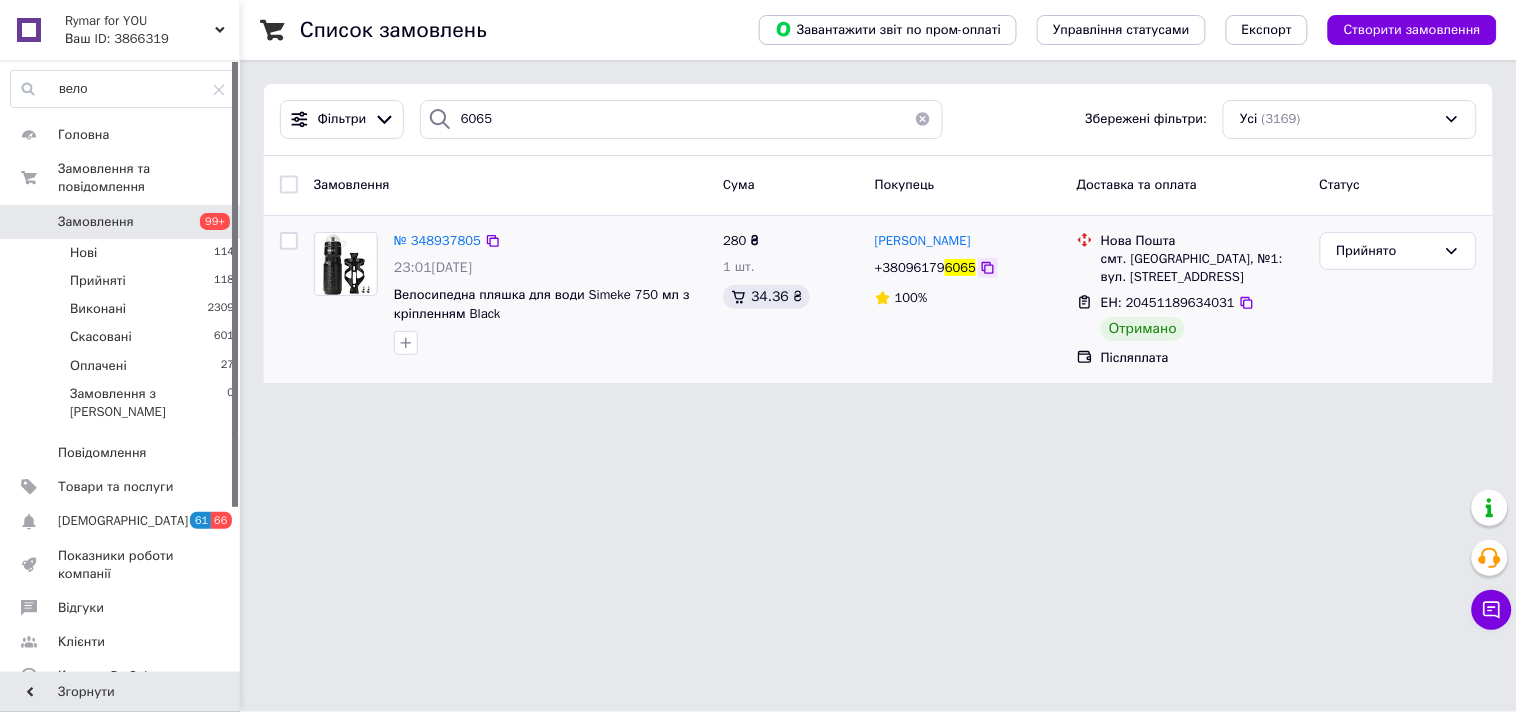 click 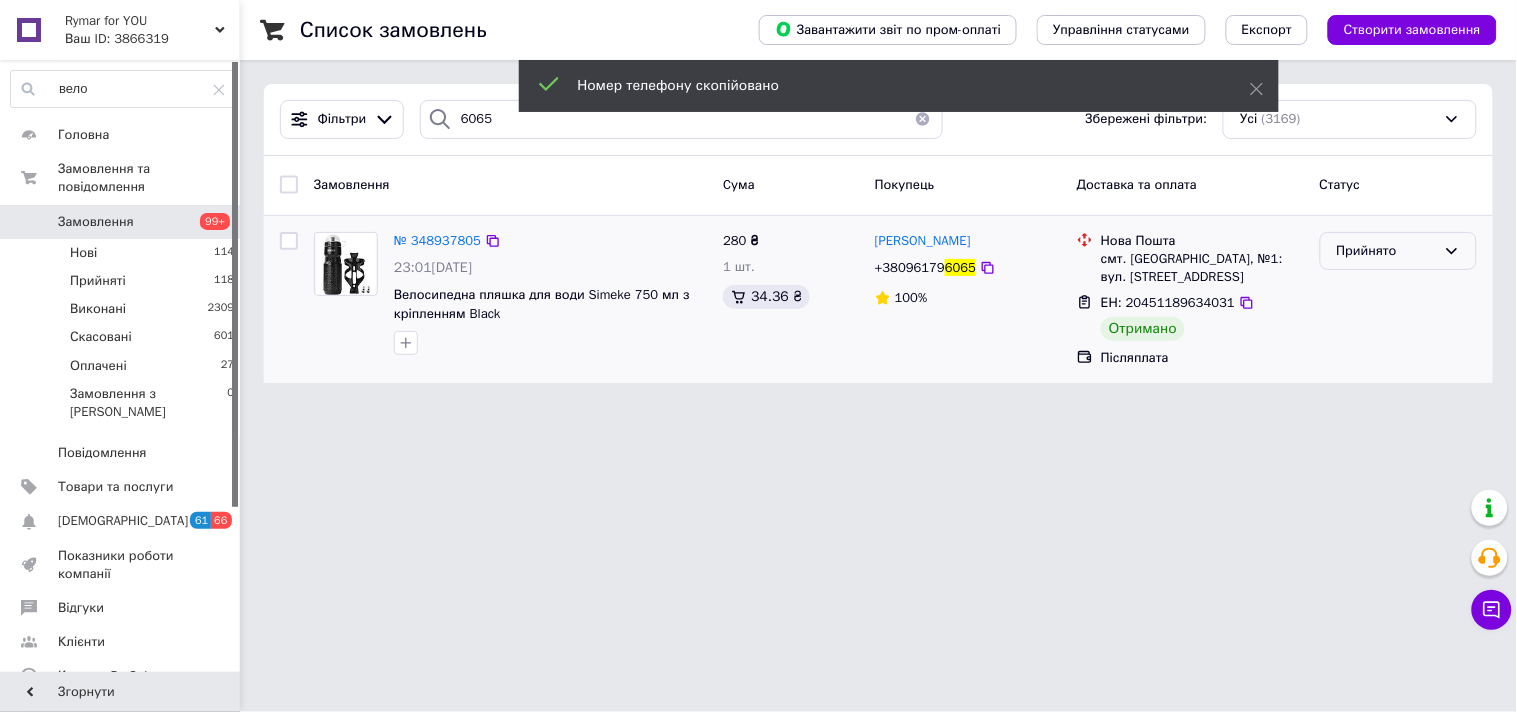click on "Прийнято" at bounding box center (1386, 251) 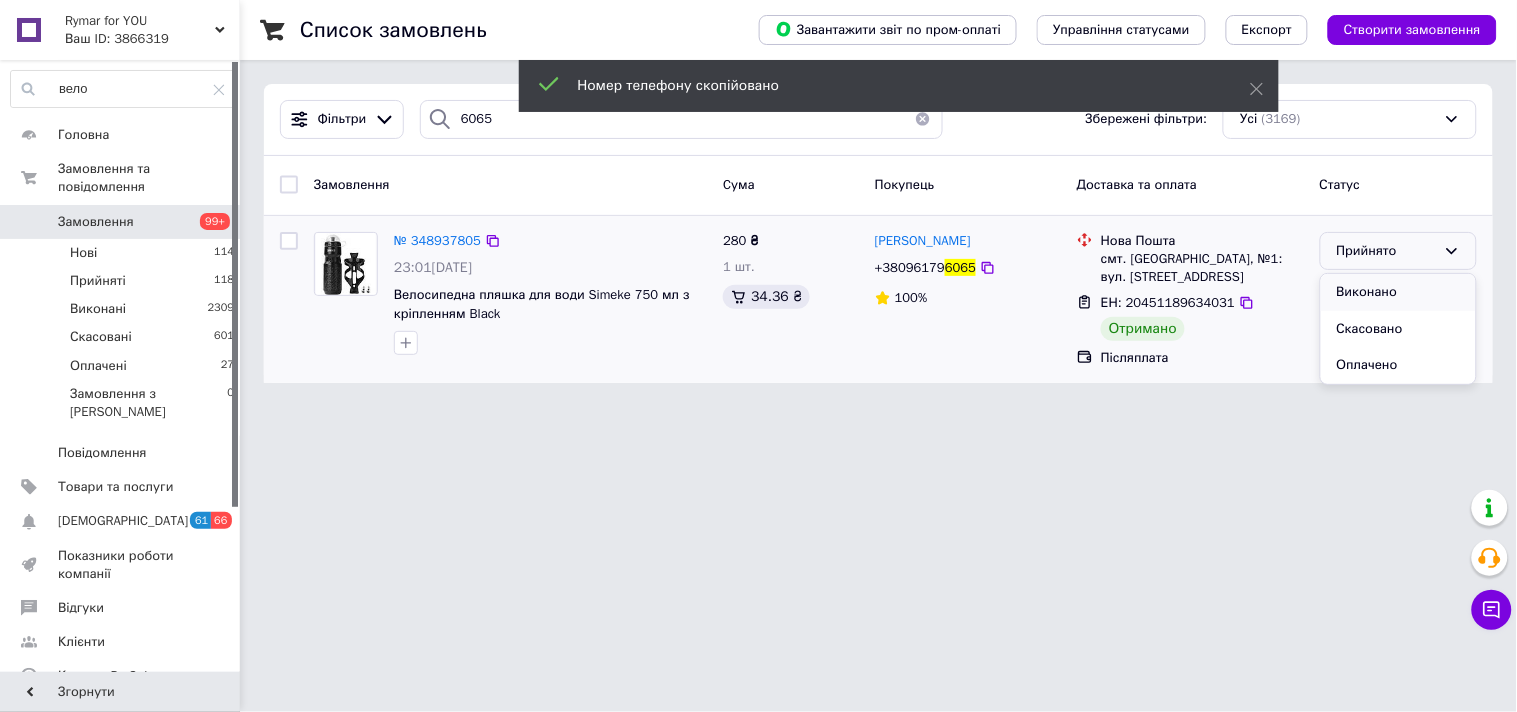 click on "Виконано" at bounding box center (1398, 292) 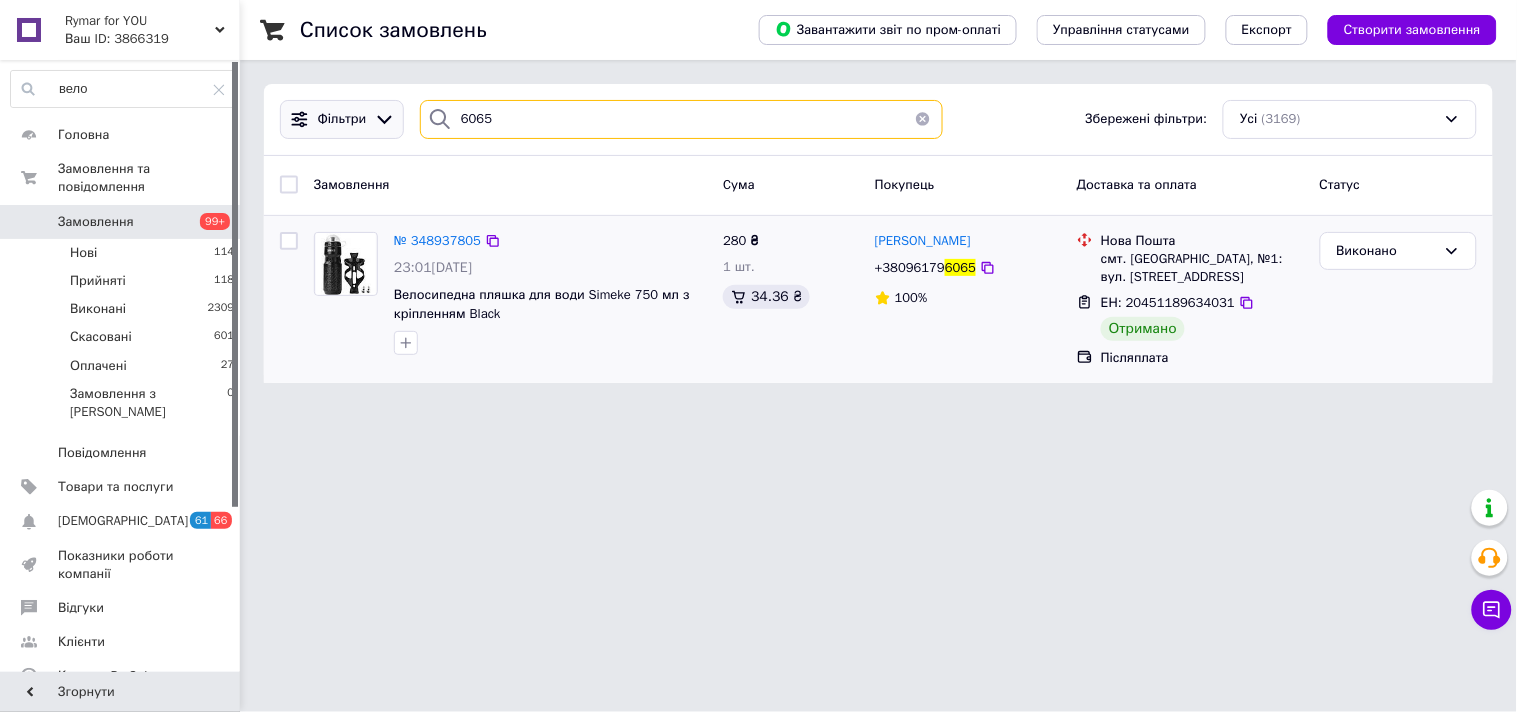 drag, startPoint x: 513, startPoint y: 110, endPoint x: 390, endPoint y: 112, distance: 123.01626 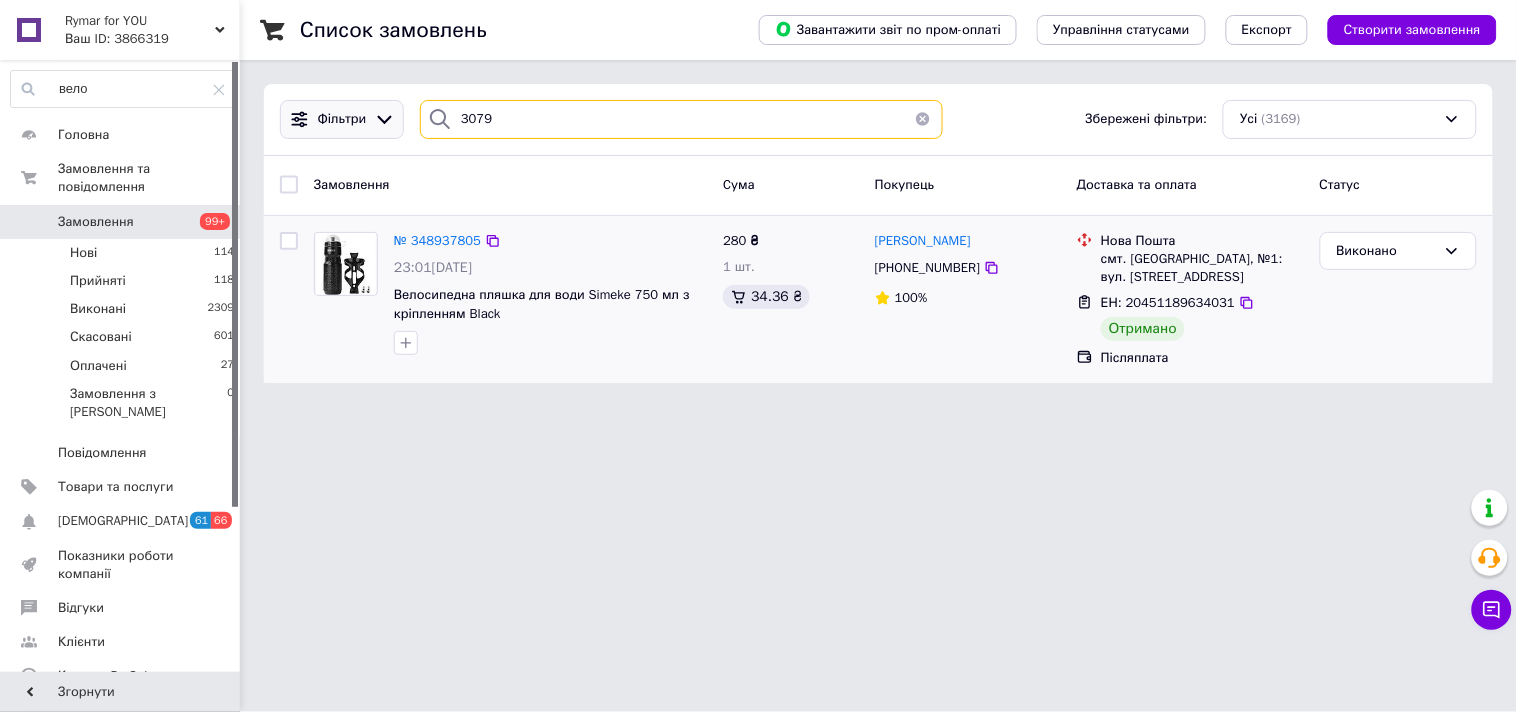 type on "3079" 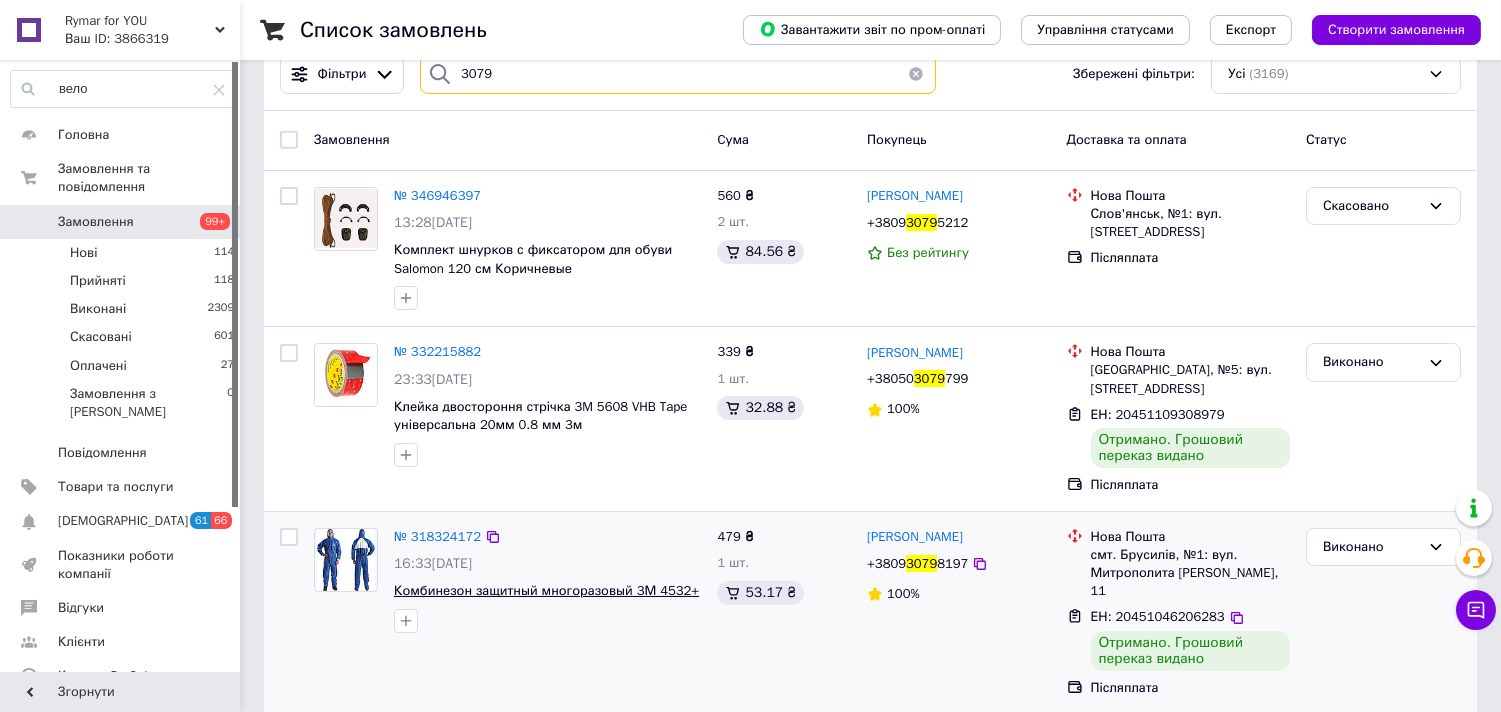 scroll, scrollTop: 0, scrollLeft: 0, axis: both 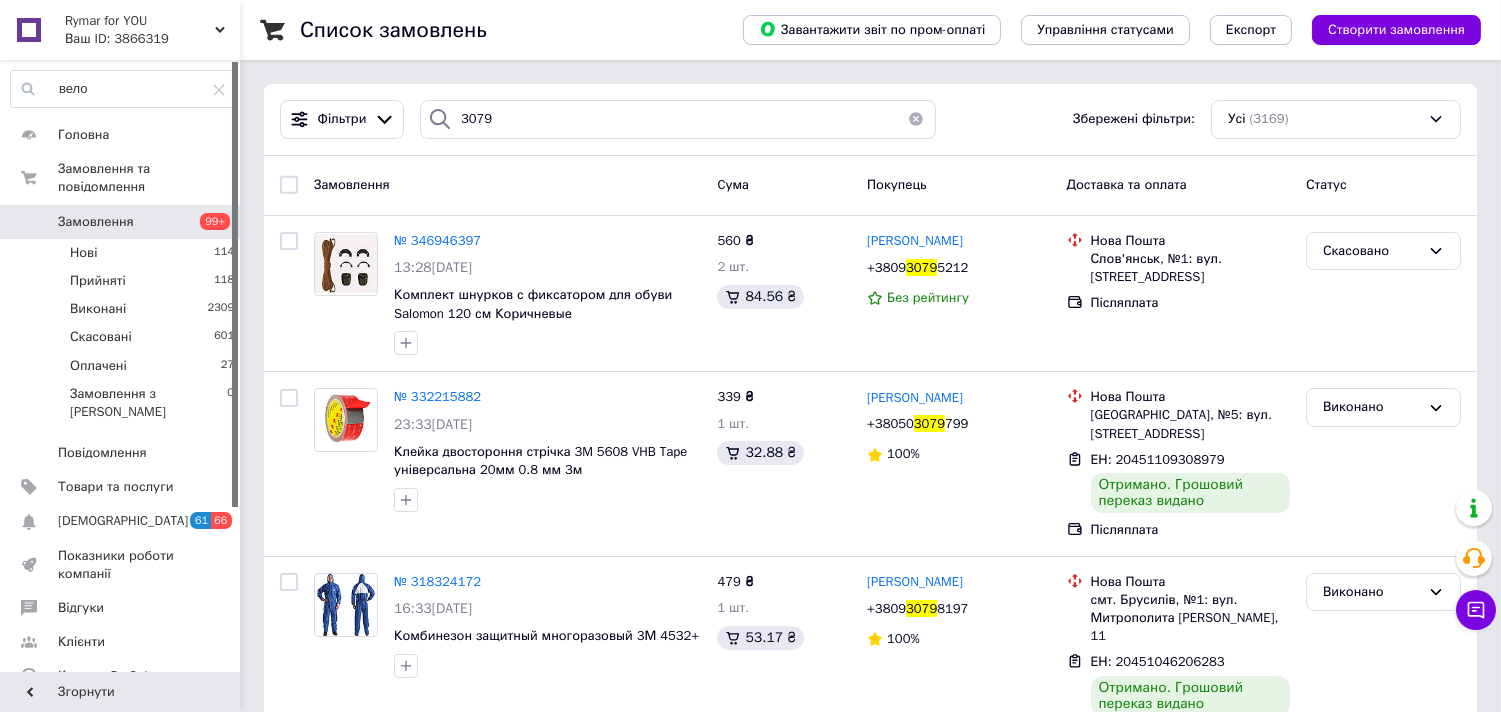 click at bounding box center [916, 119] 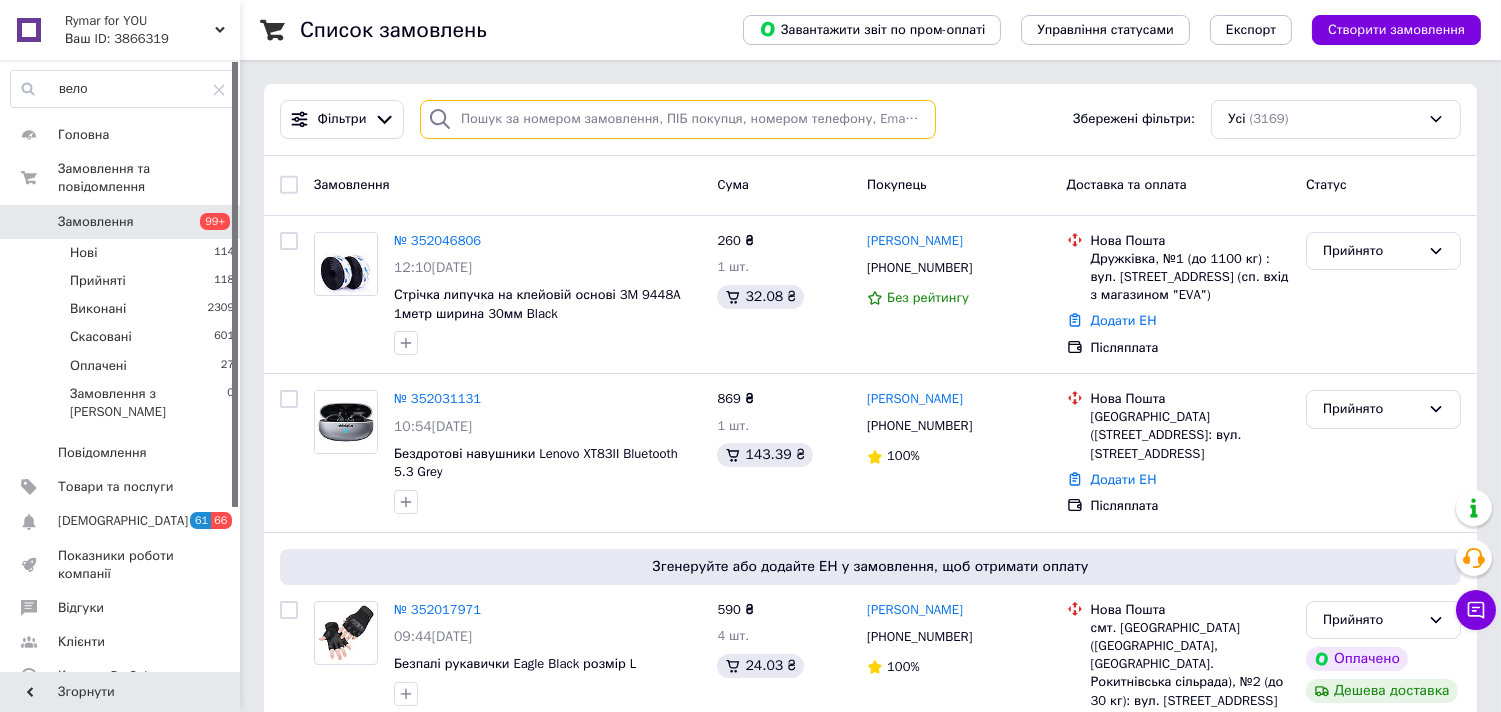click at bounding box center [678, 119] 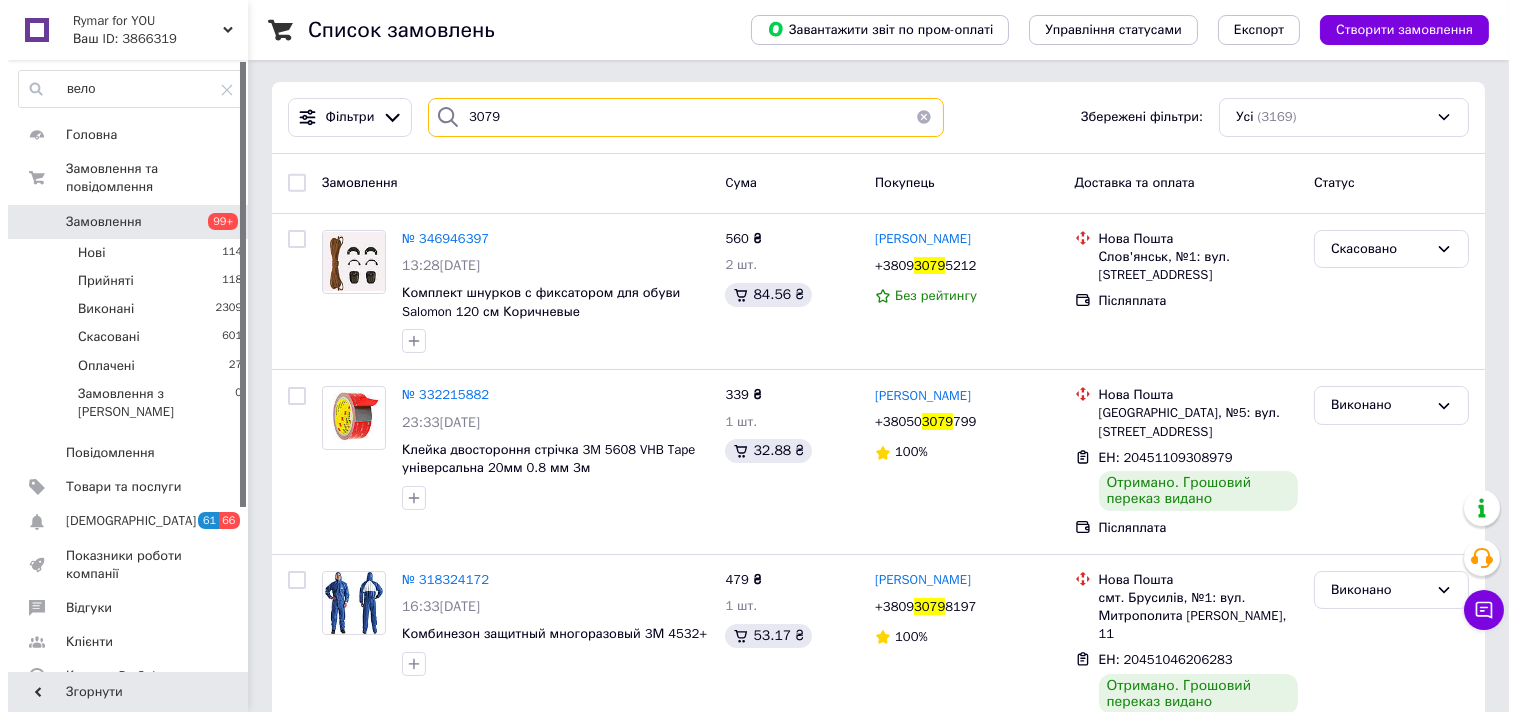 scroll, scrollTop: 0, scrollLeft: 0, axis: both 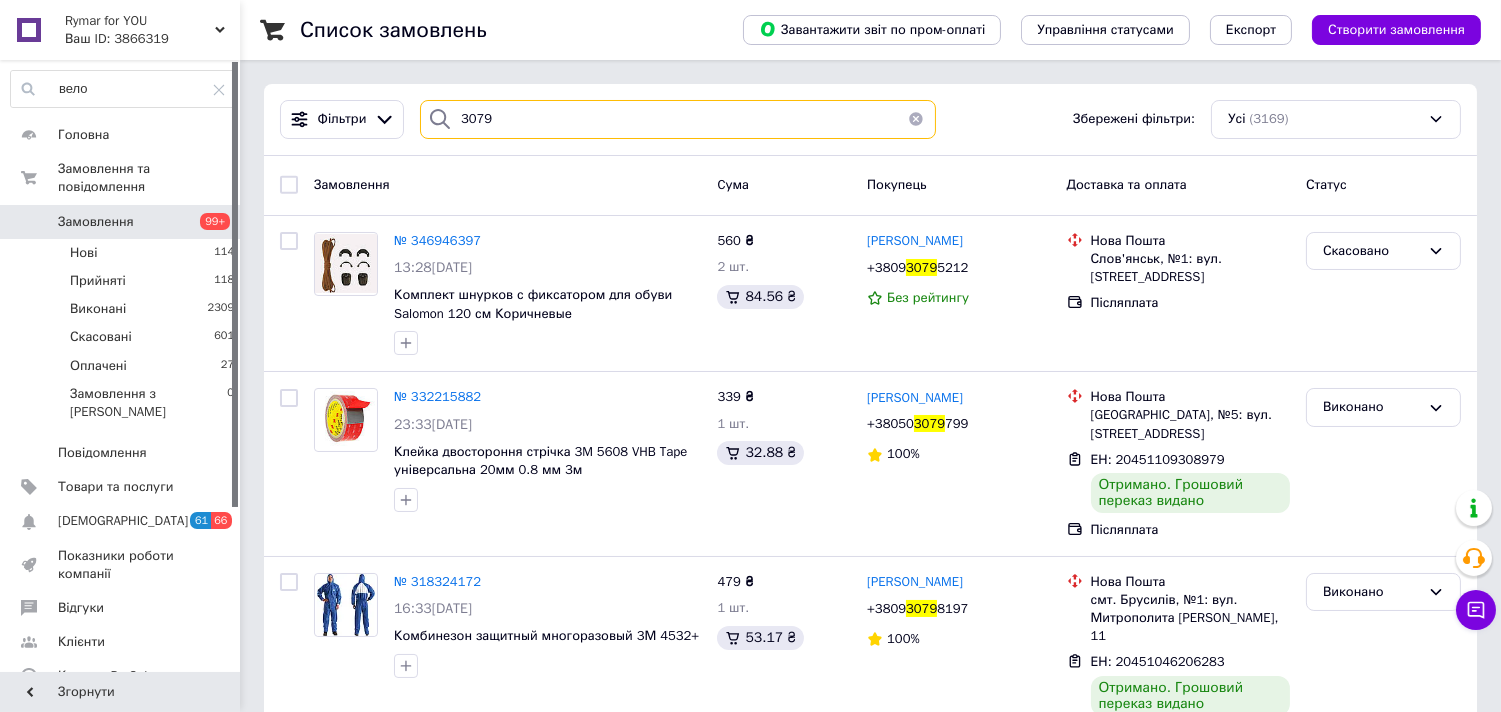 type on "3079" 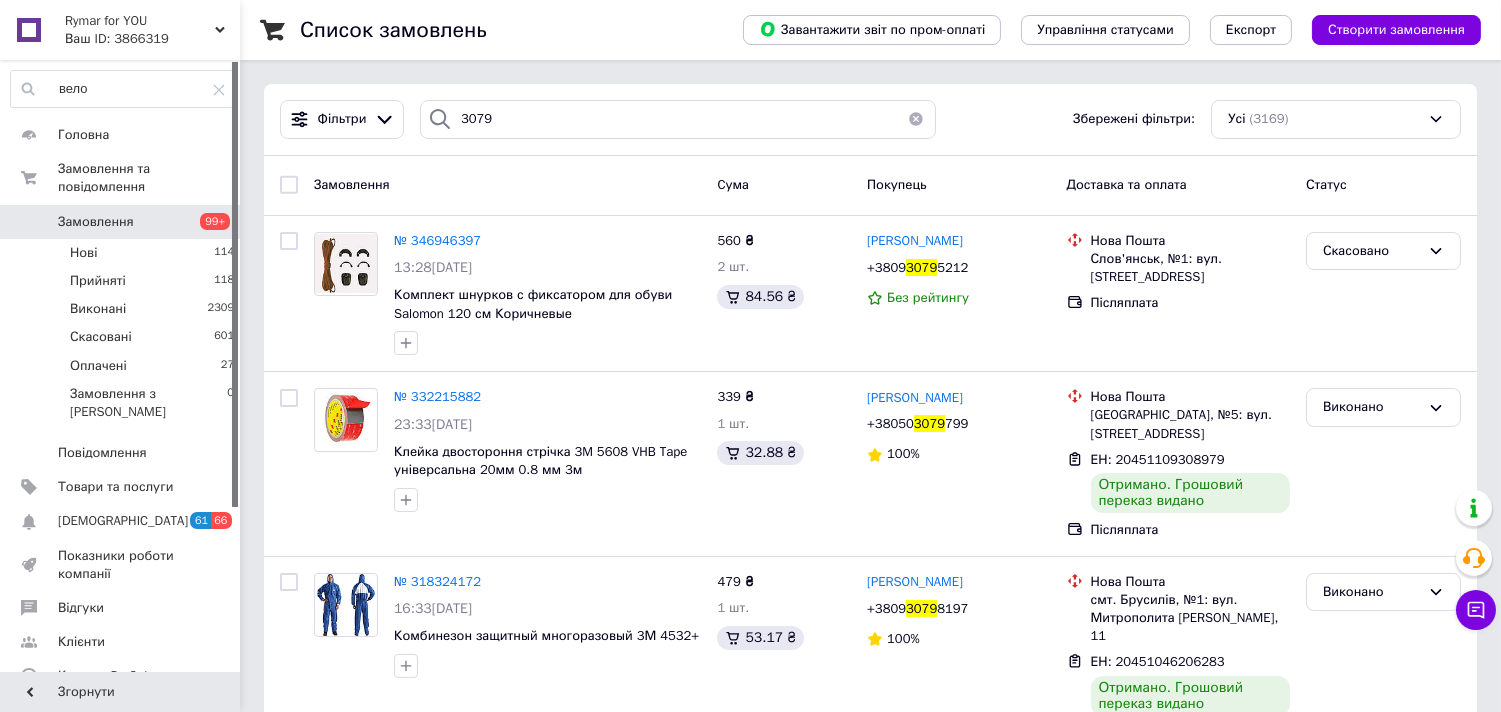 click at bounding box center [916, 119] 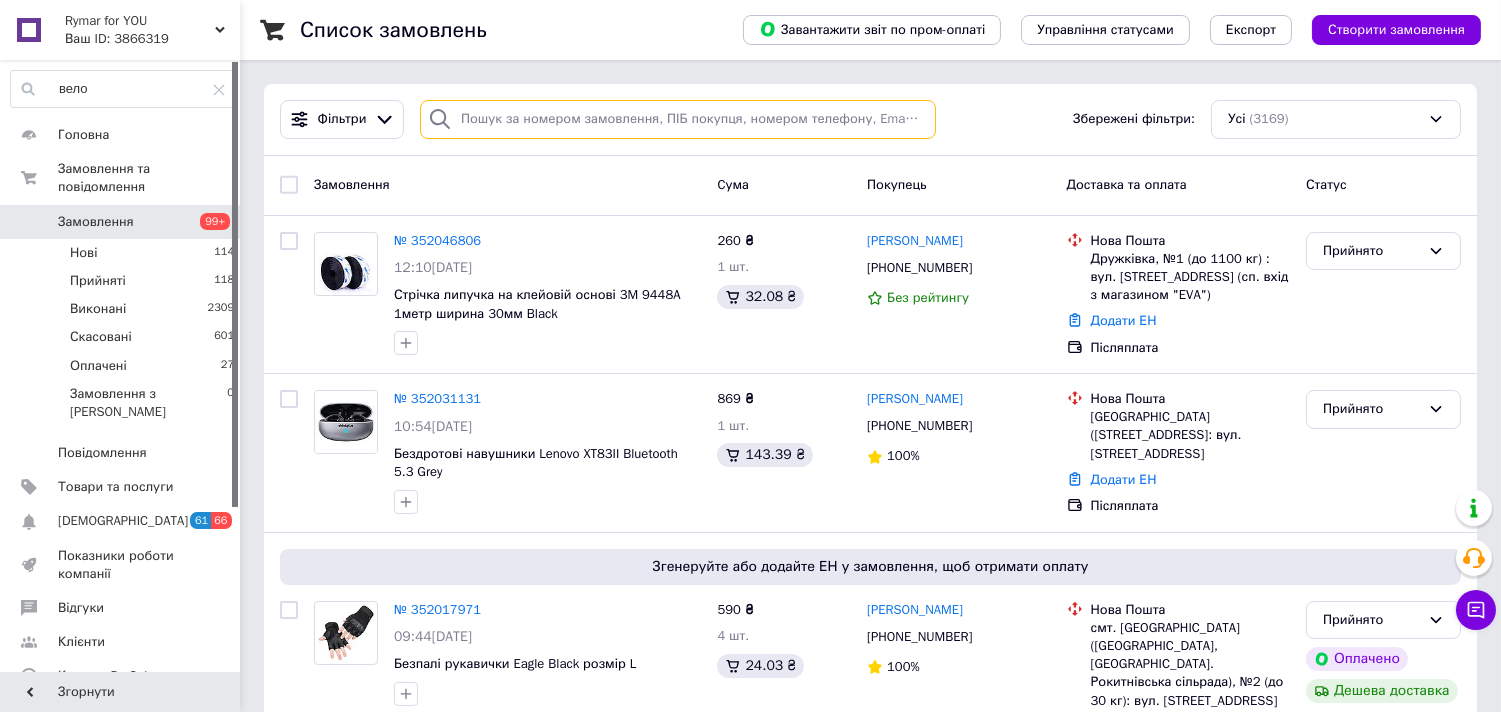 click at bounding box center (678, 119) 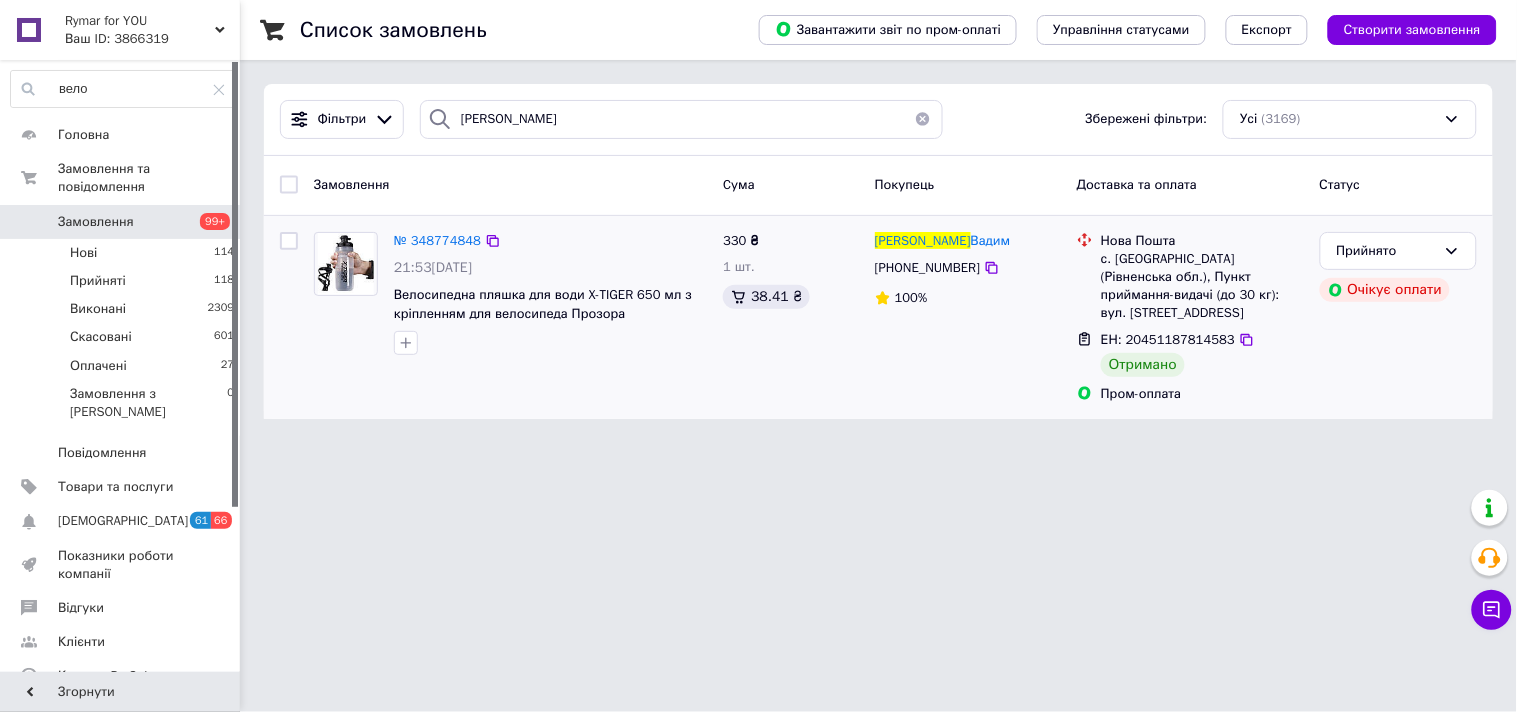 click on "330 ₴ 1 шт. 38.41 ₴" at bounding box center [791, 318] 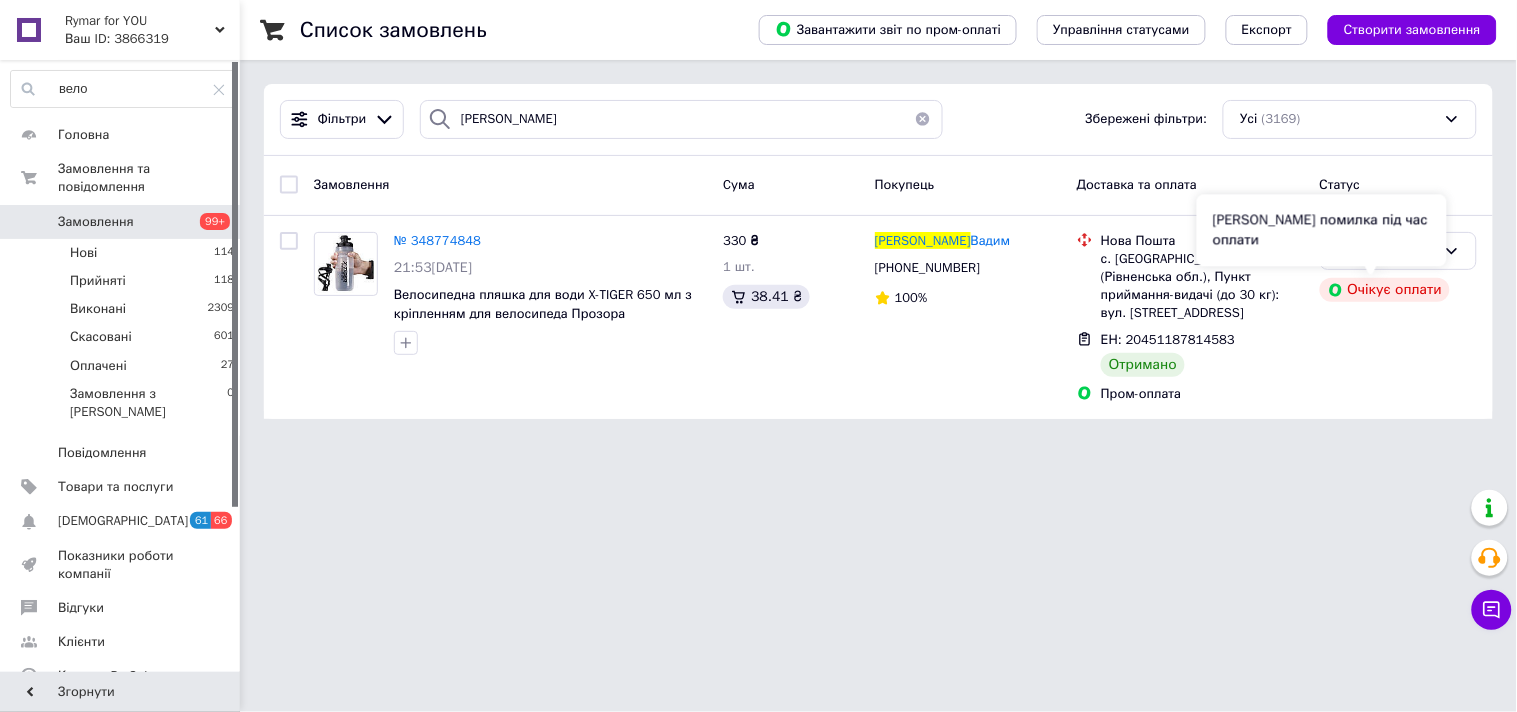 click on "[PERSON_NAME] помилка під час оплати" at bounding box center [1322, 230] 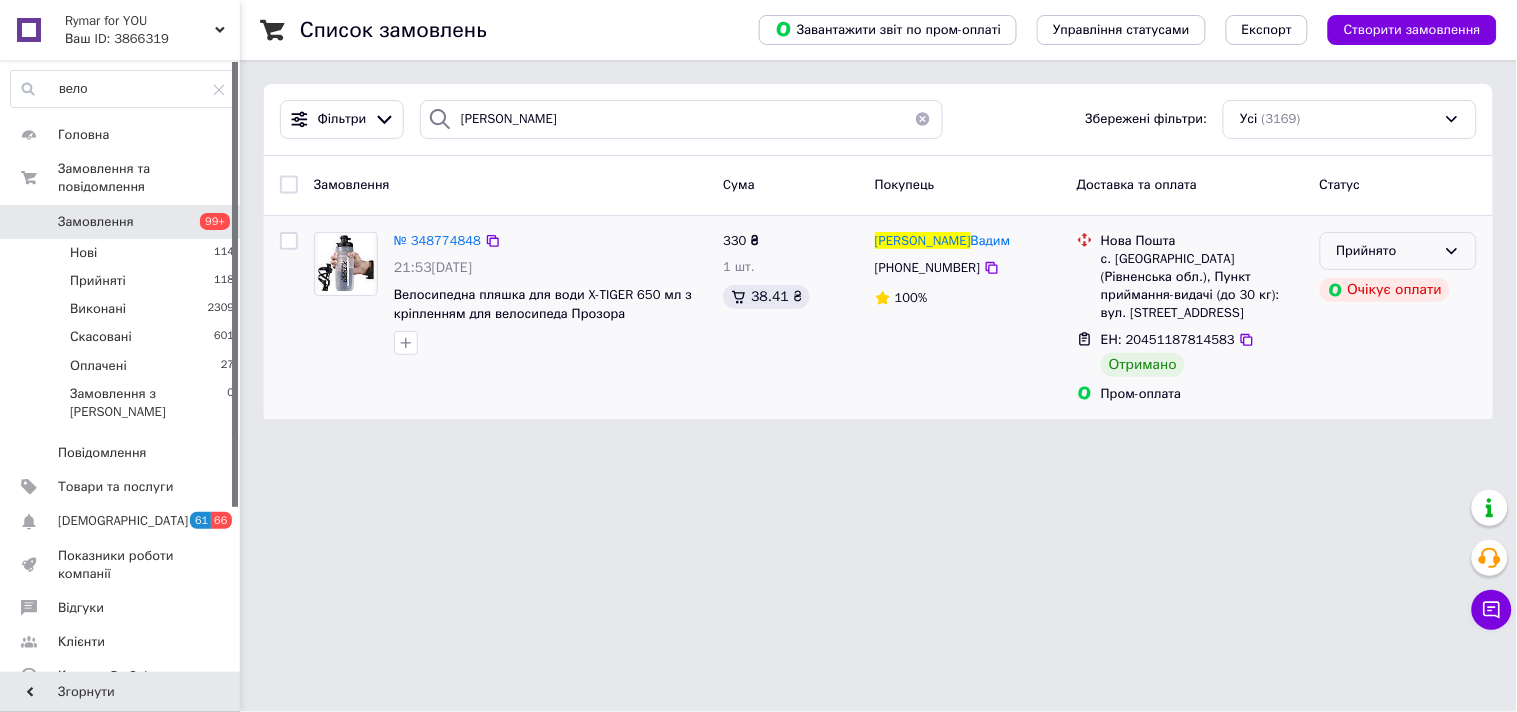 click 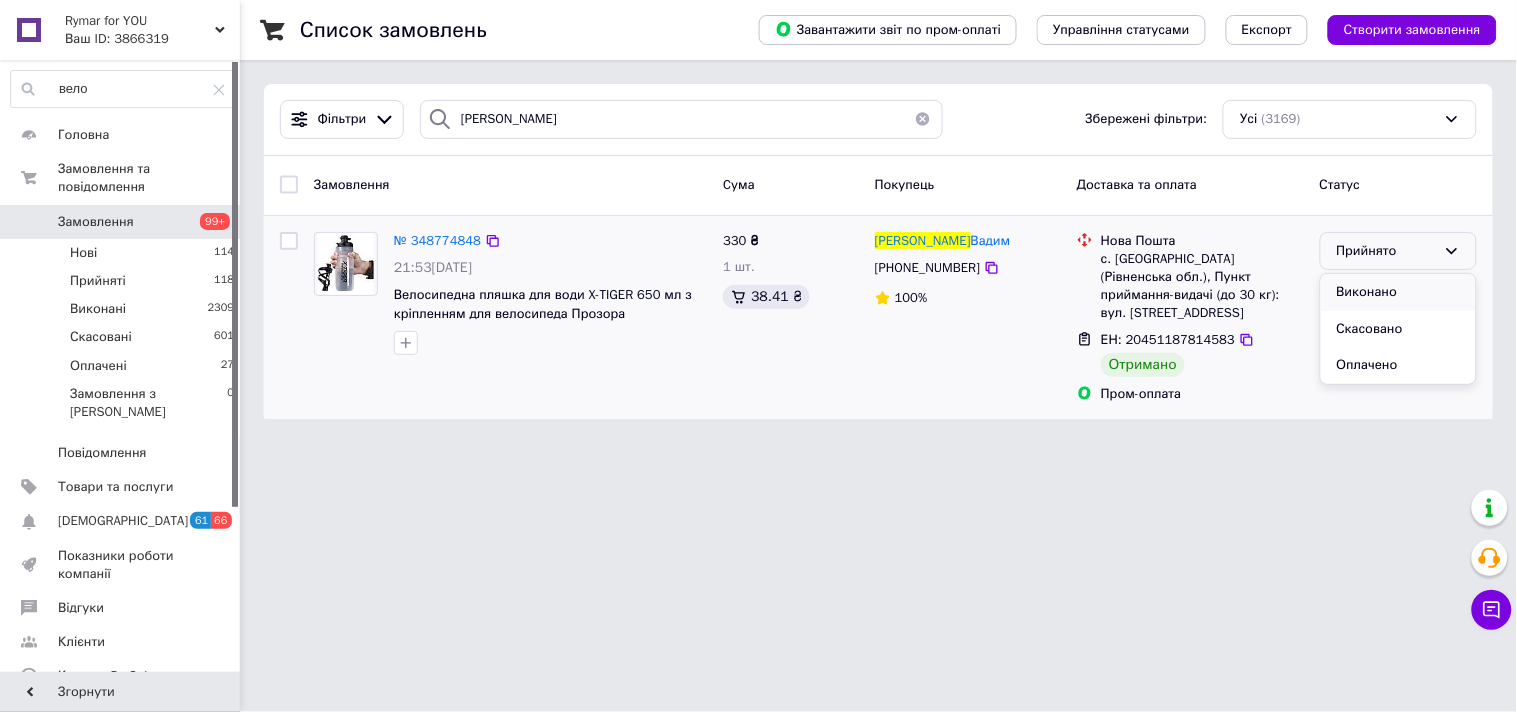click on "Виконано" at bounding box center (1398, 292) 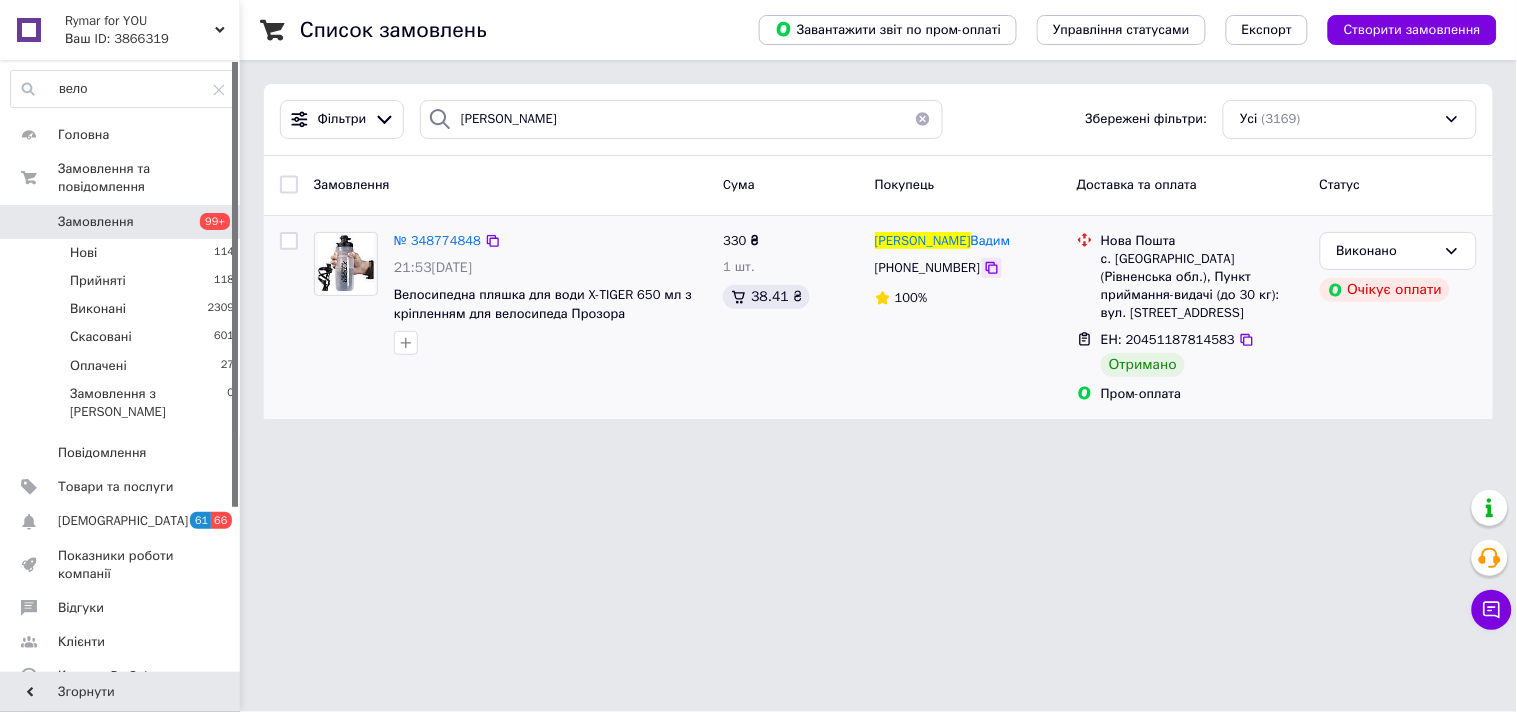 click 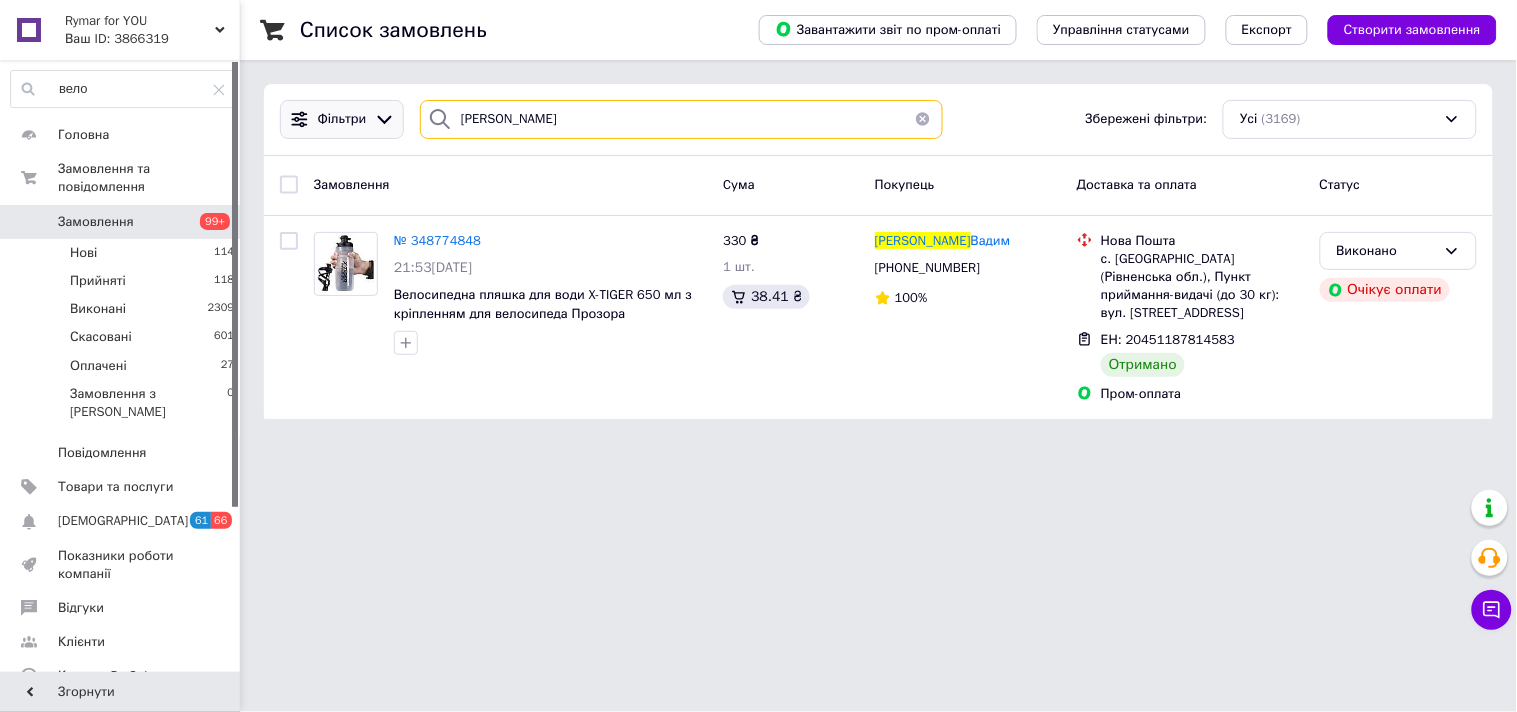 drag, startPoint x: 460, startPoint y: 118, endPoint x: 361, endPoint y: 118, distance: 99 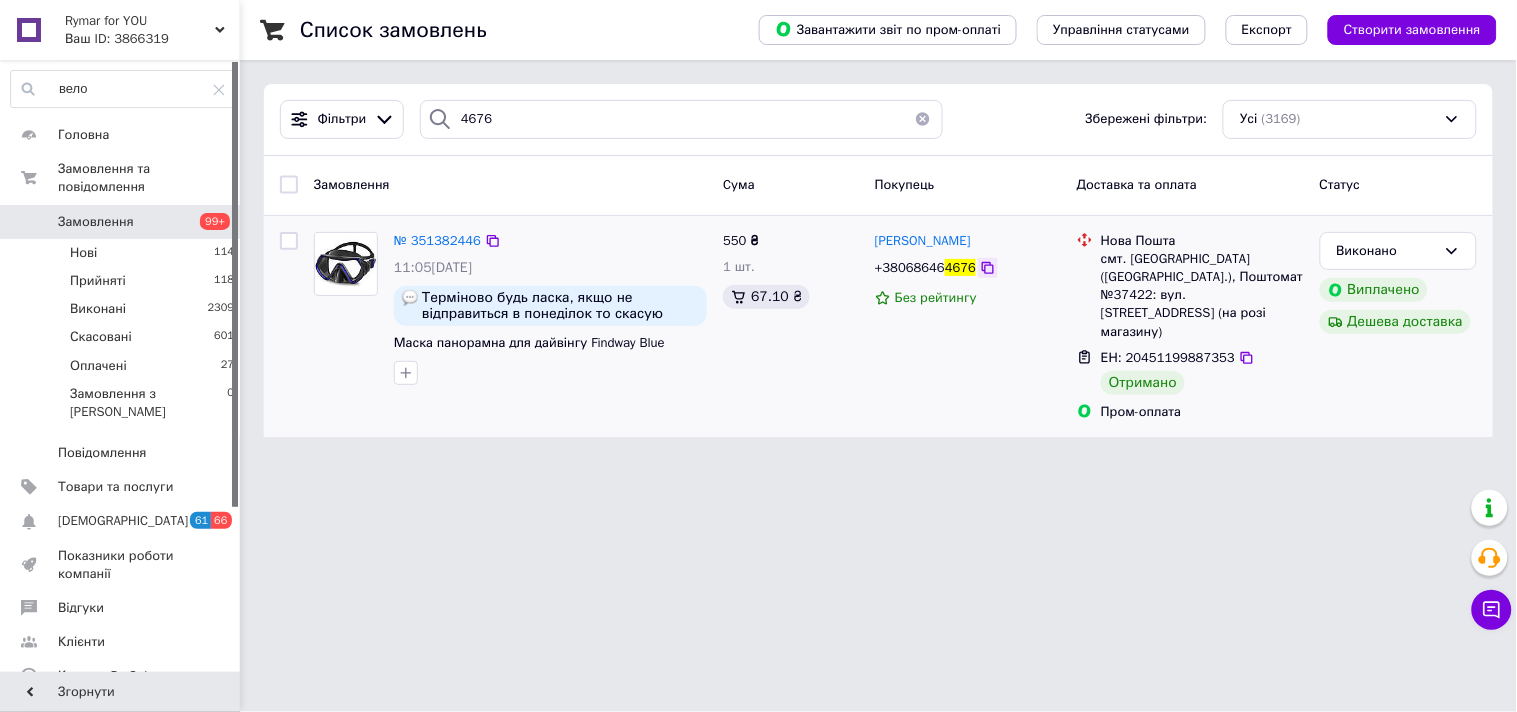click 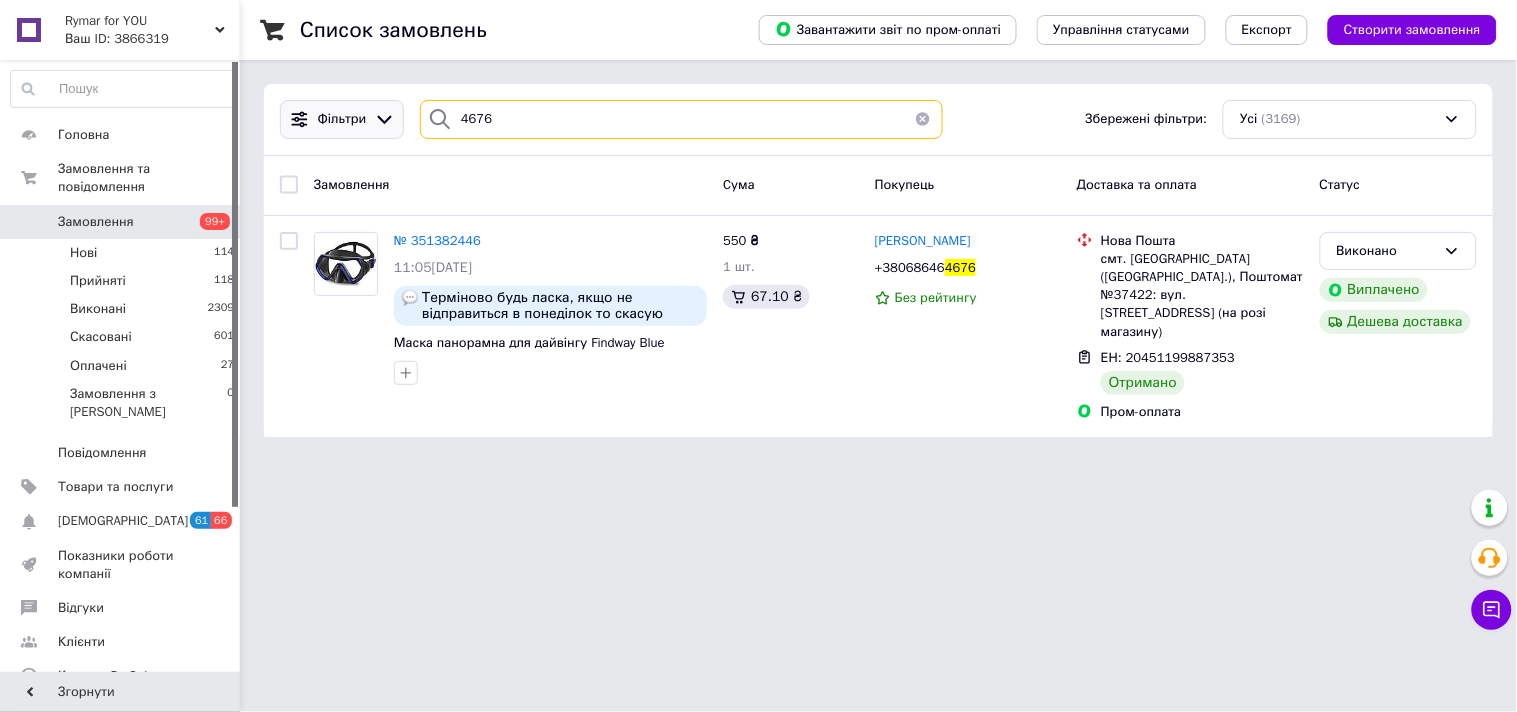 drag, startPoint x: 524, startPoint y: 123, endPoint x: 393, endPoint y: 121, distance: 131.01526 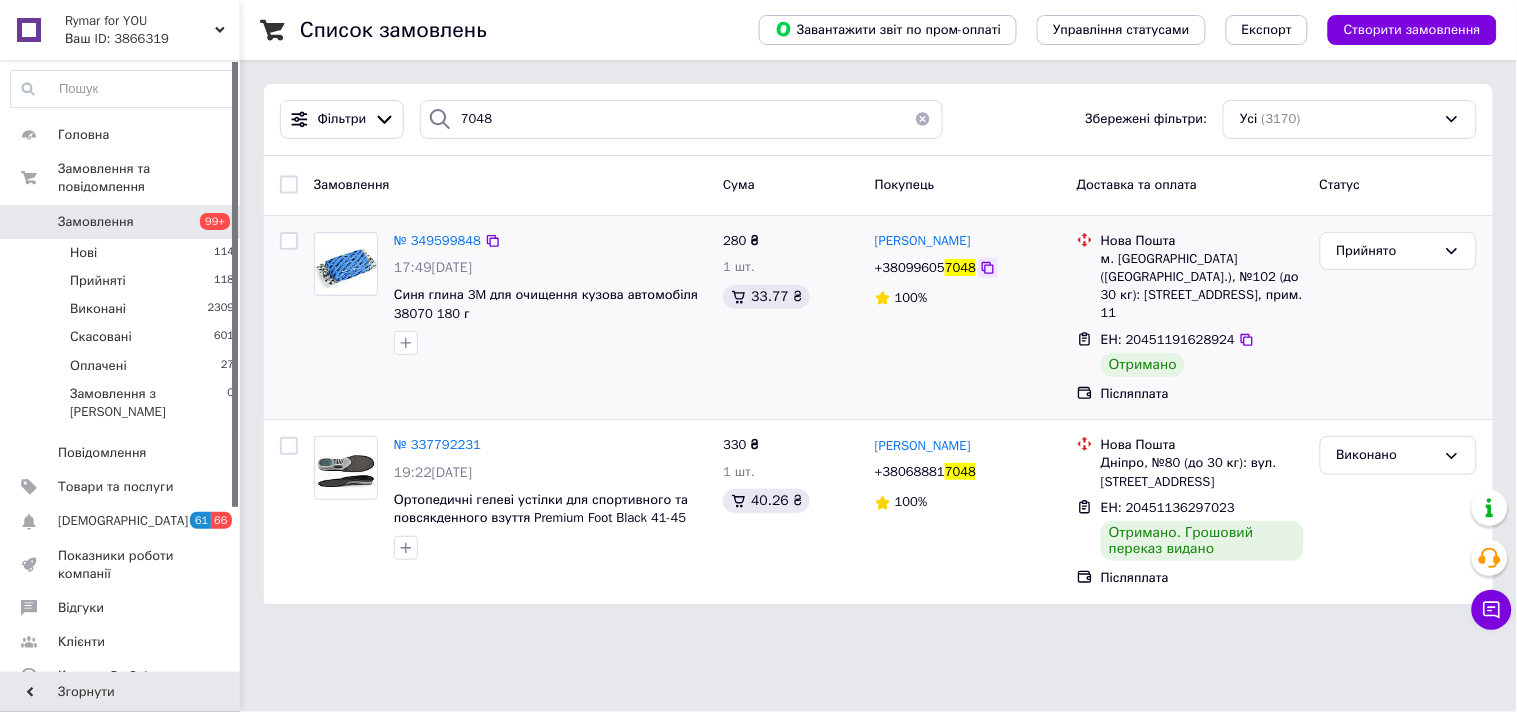 click 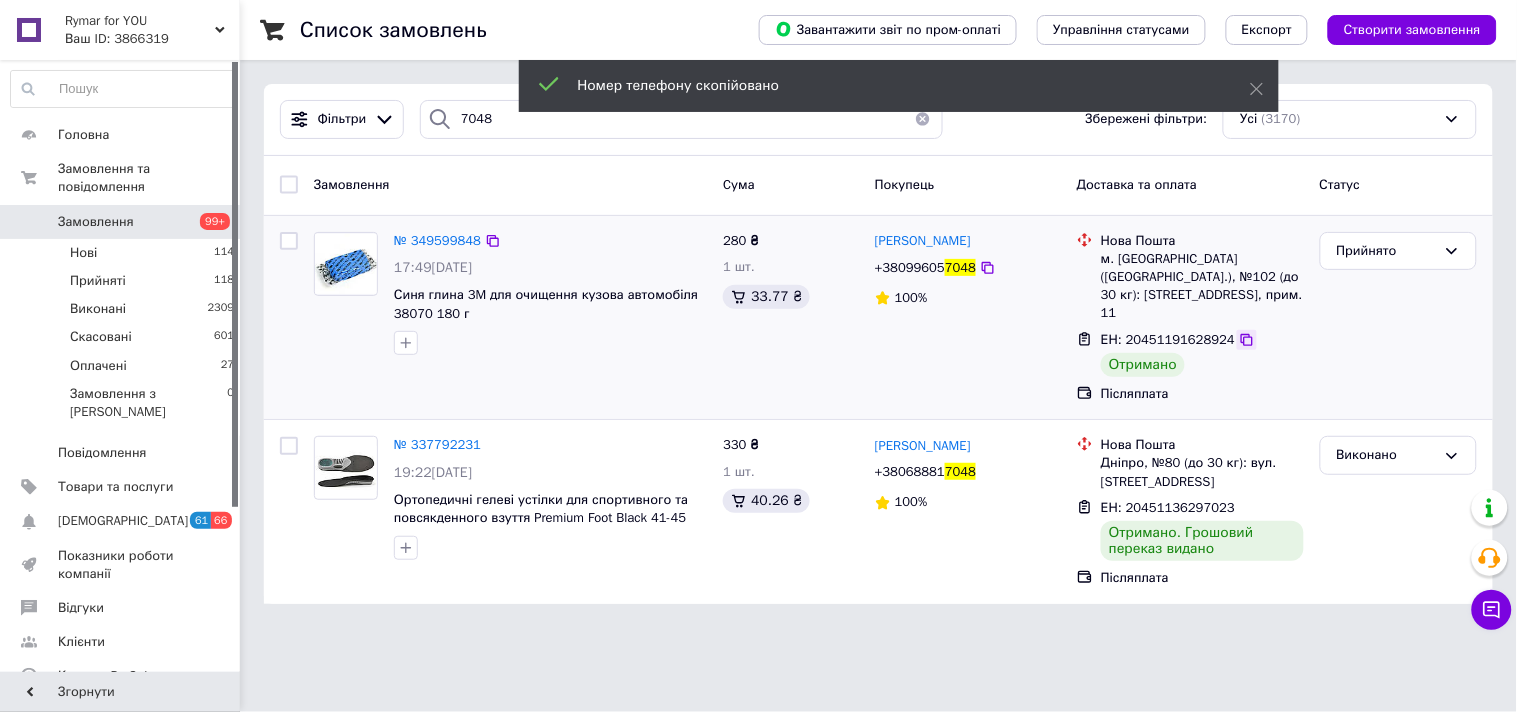 click 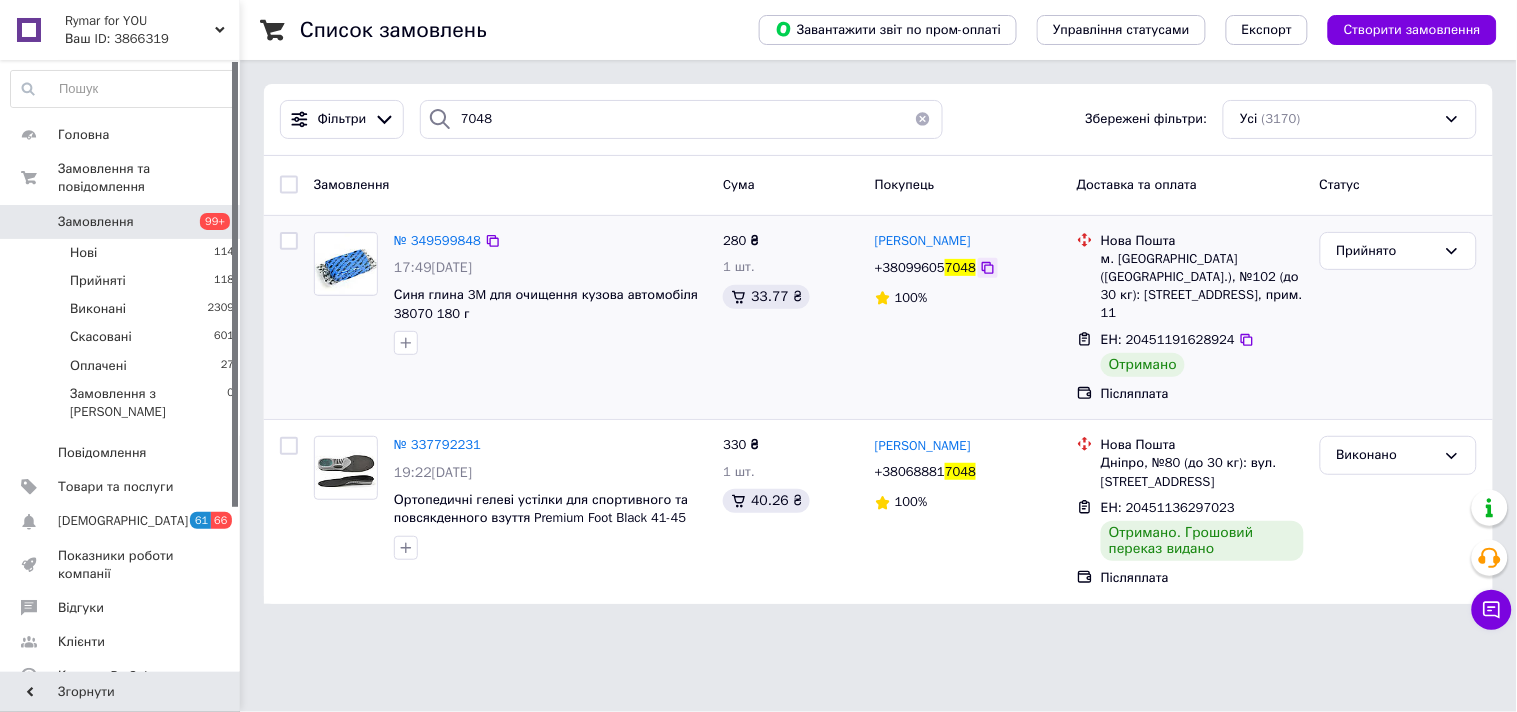 click 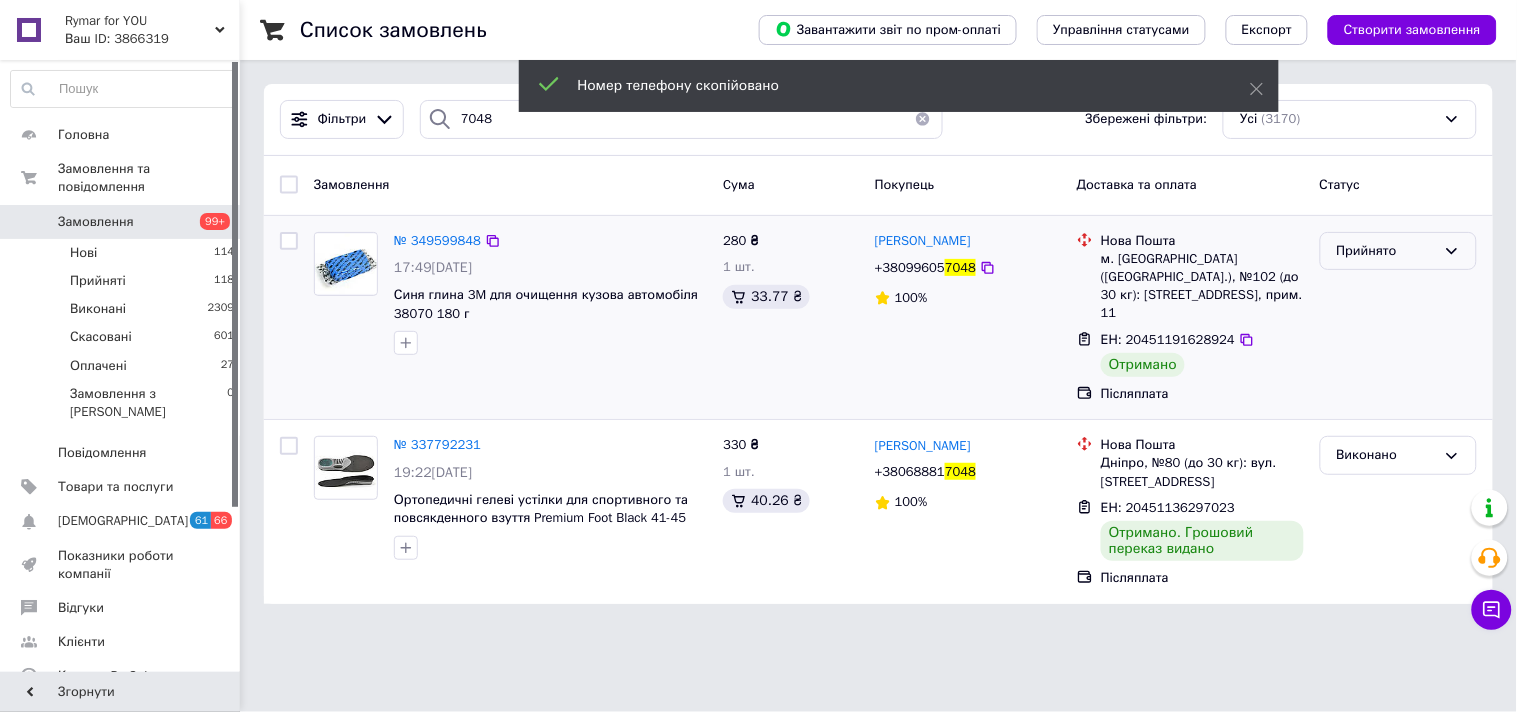 click on "Прийнято" at bounding box center (1386, 251) 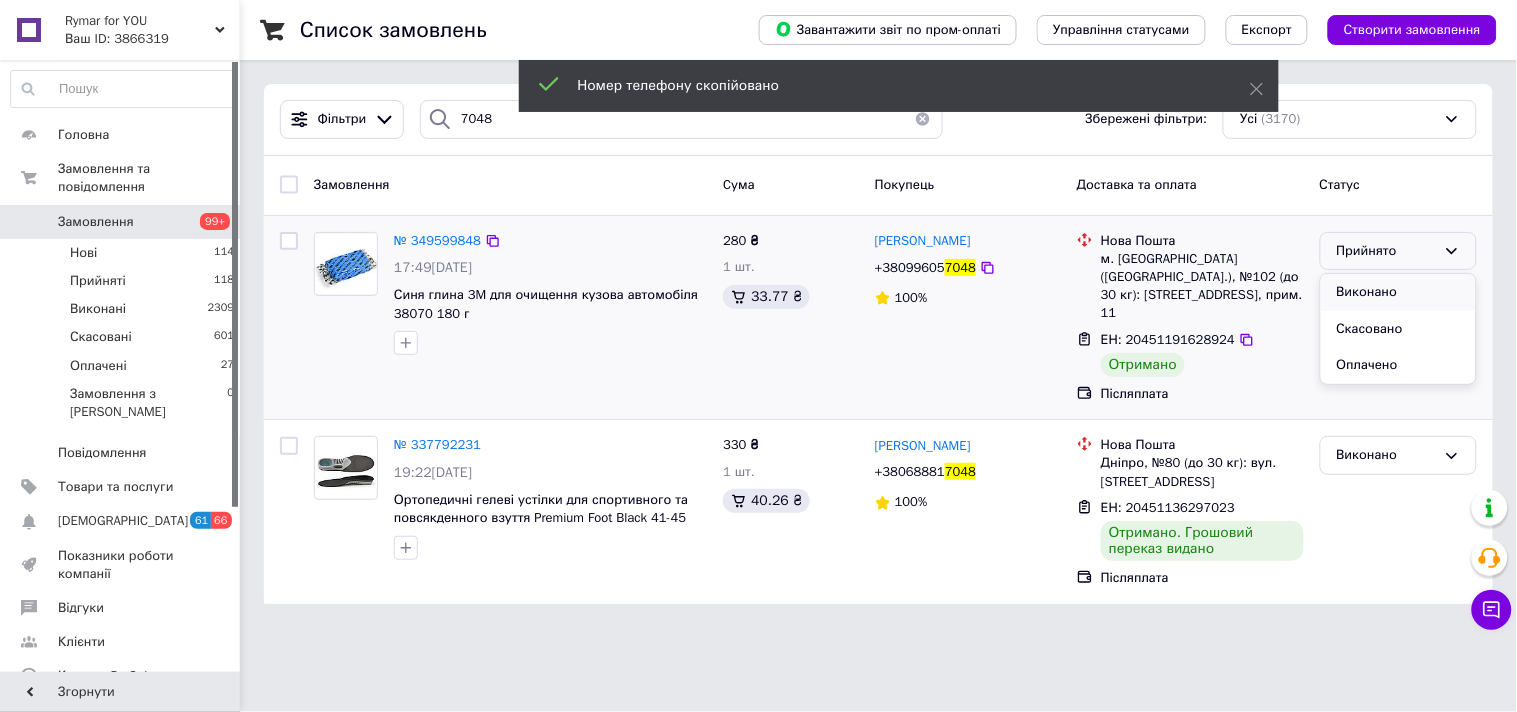 click on "Виконано" at bounding box center [1398, 292] 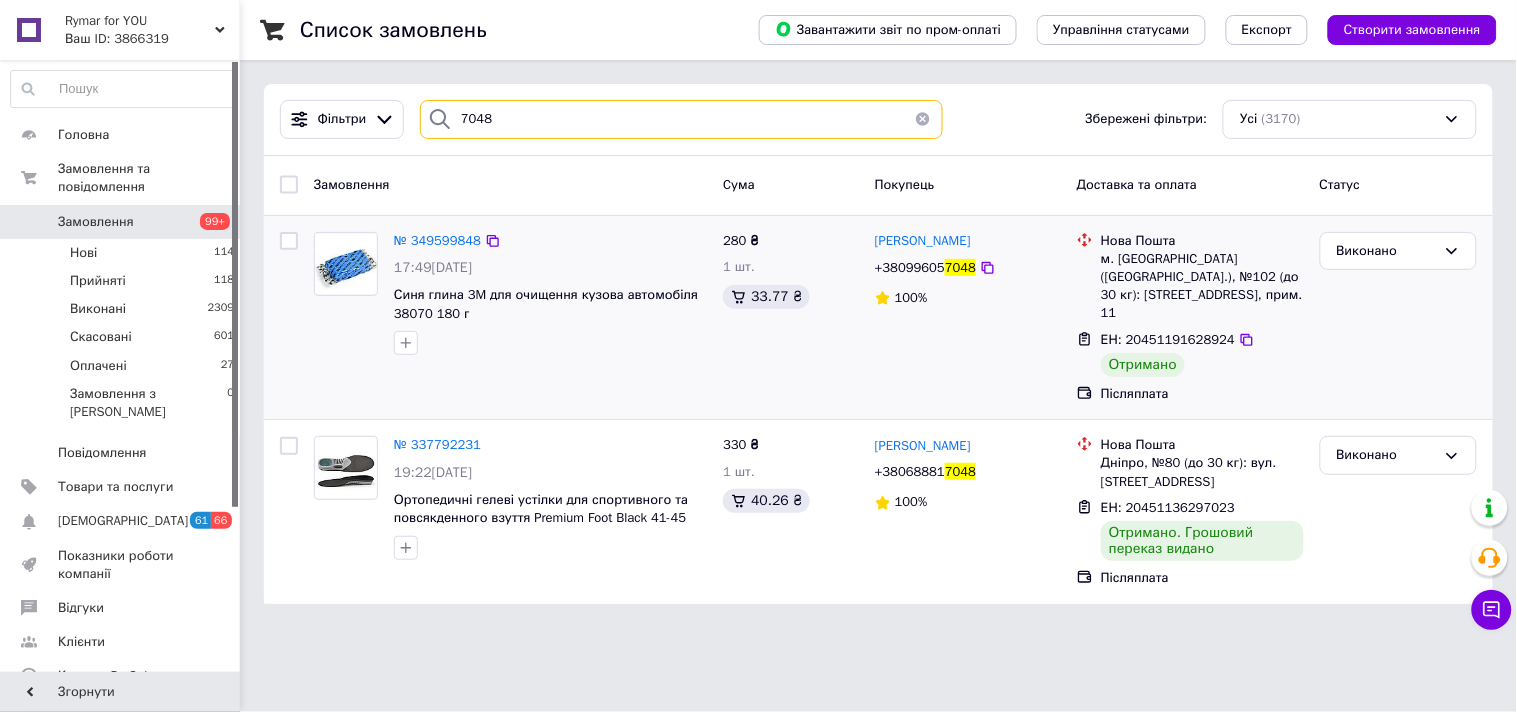 click on "7048" at bounding box center [681, 119] 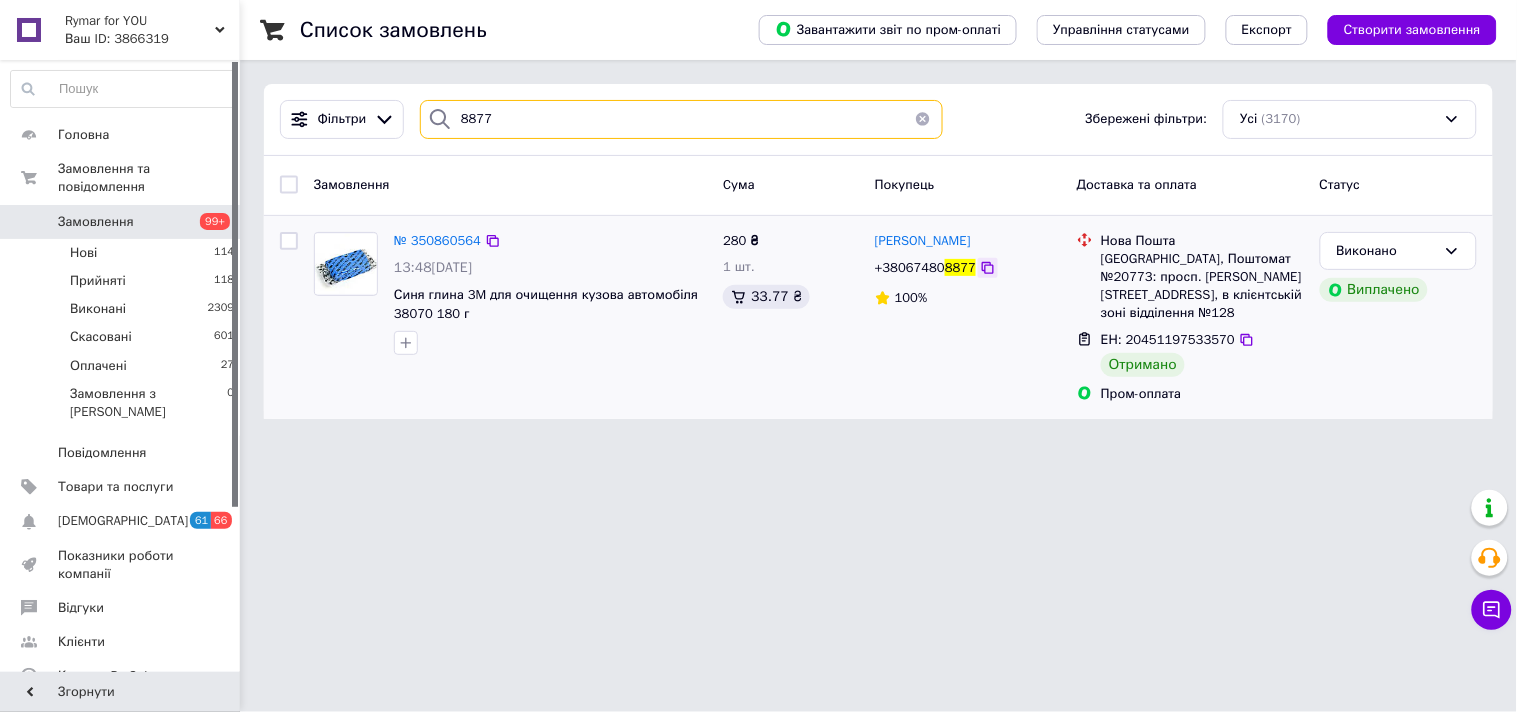 type on "8877" 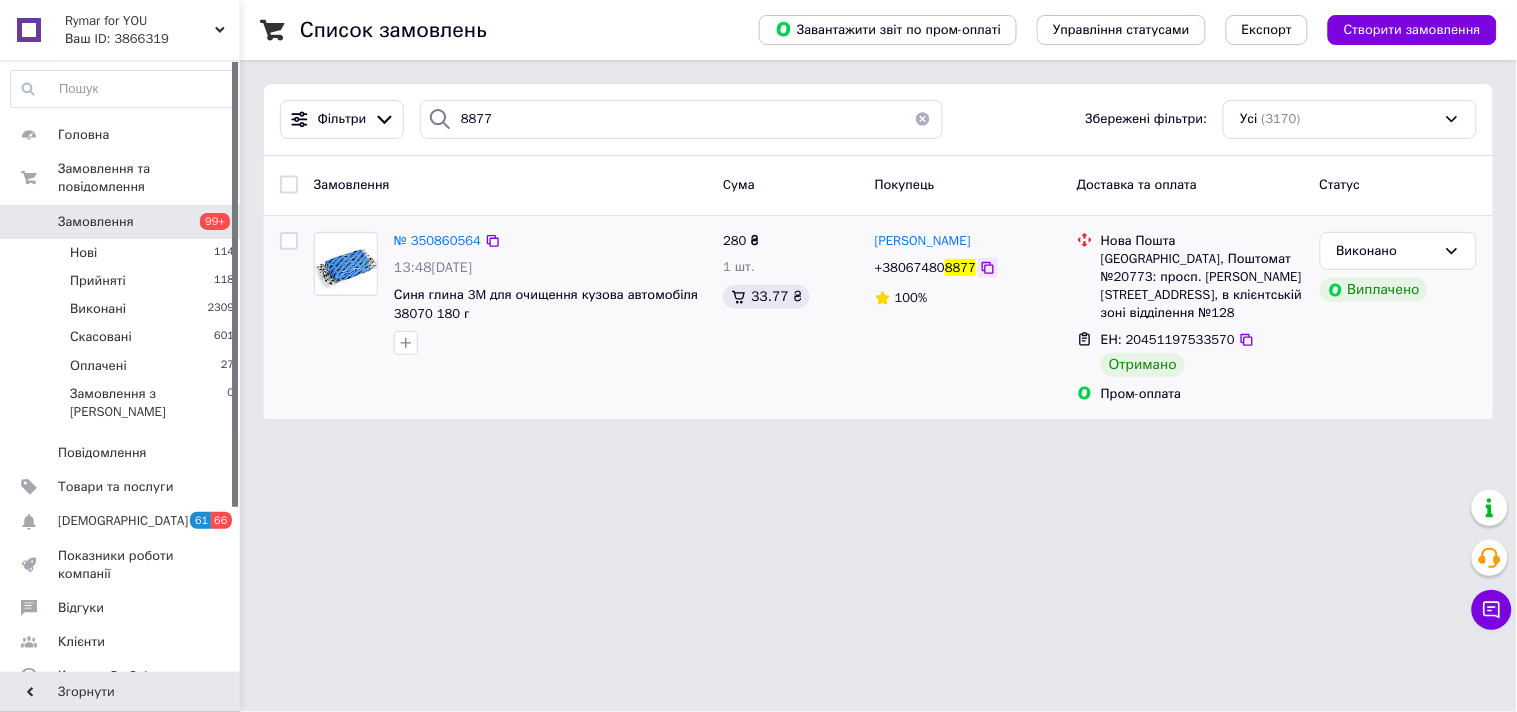 click 